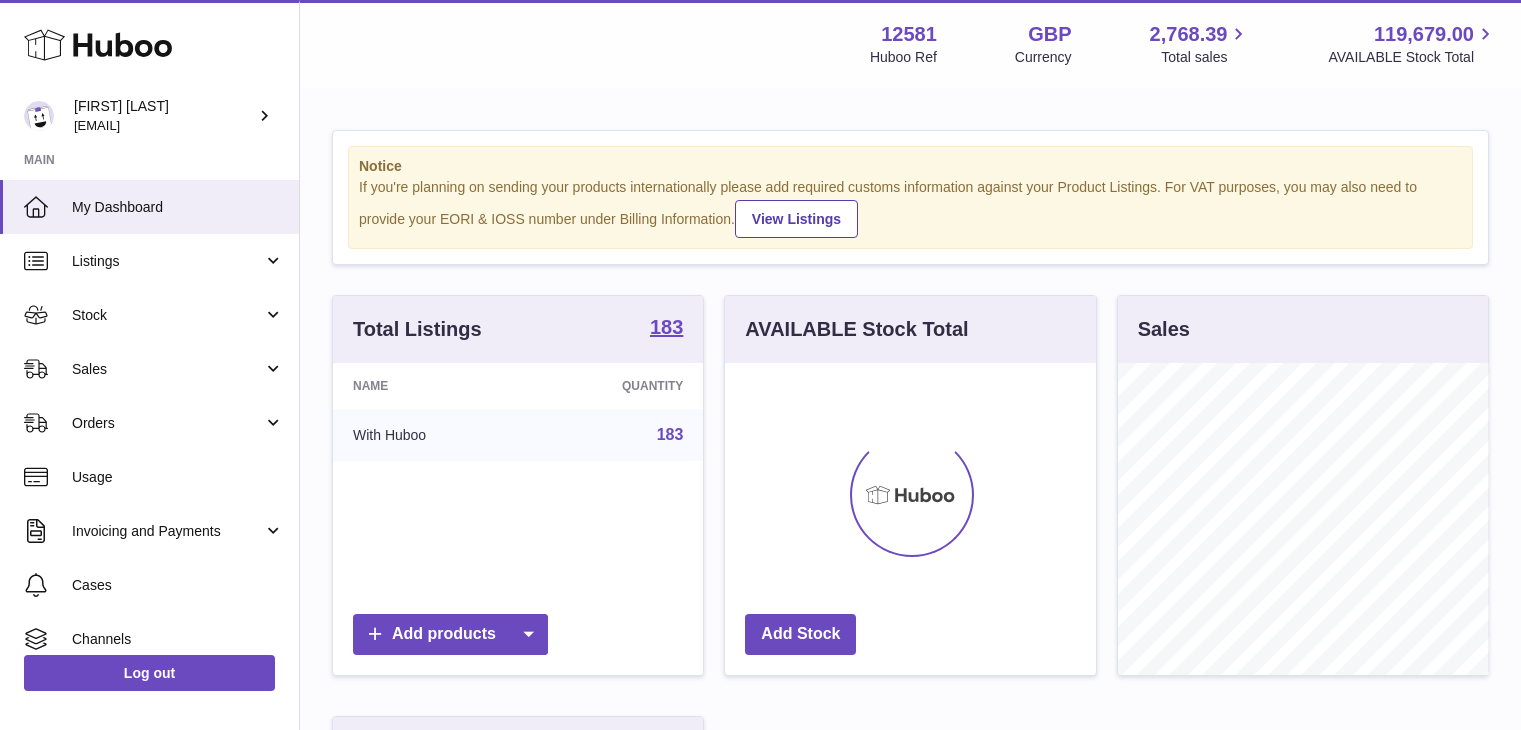 scroll, scrollTop: 0, scrollLeft: 0, axis: both 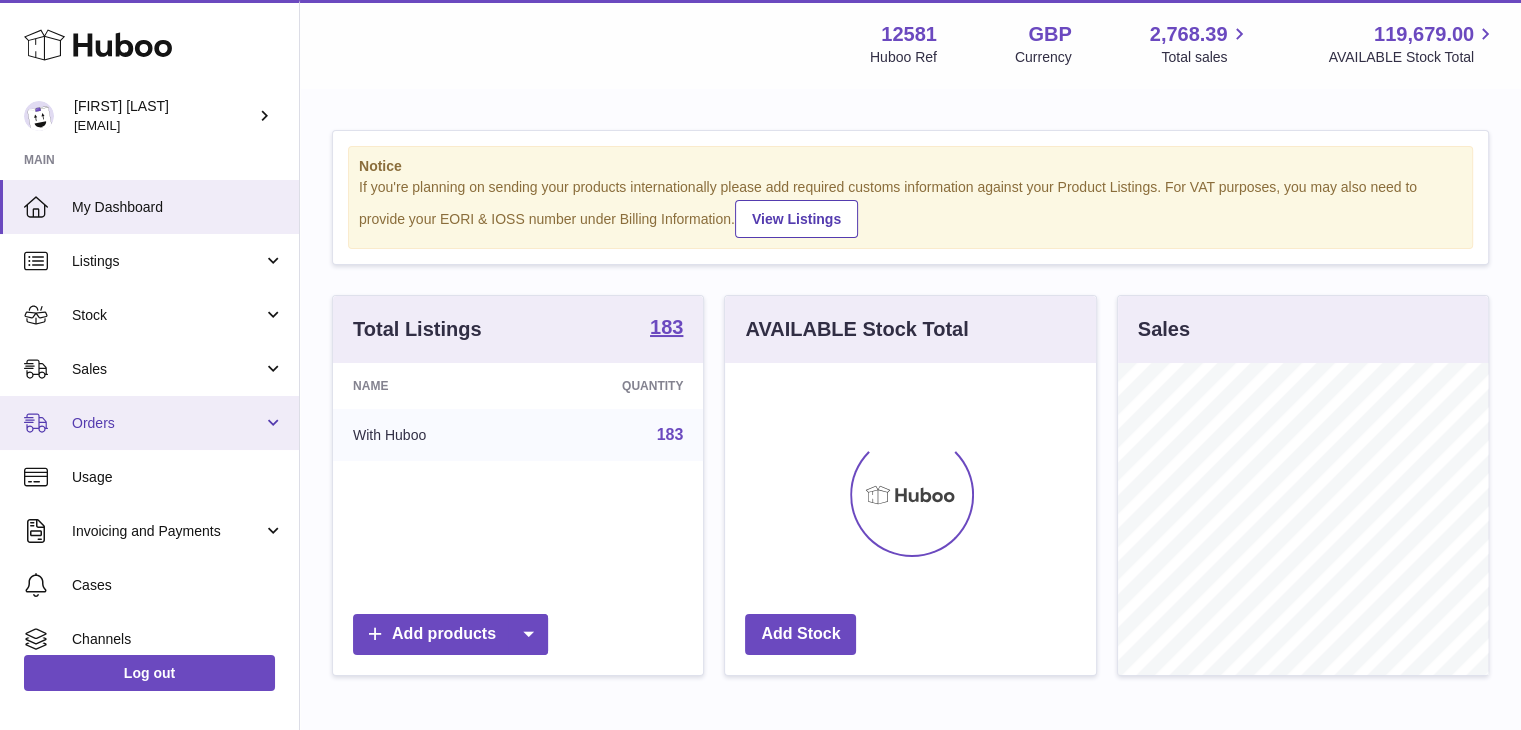 click on "Orders" at bounding box center (167, 423) 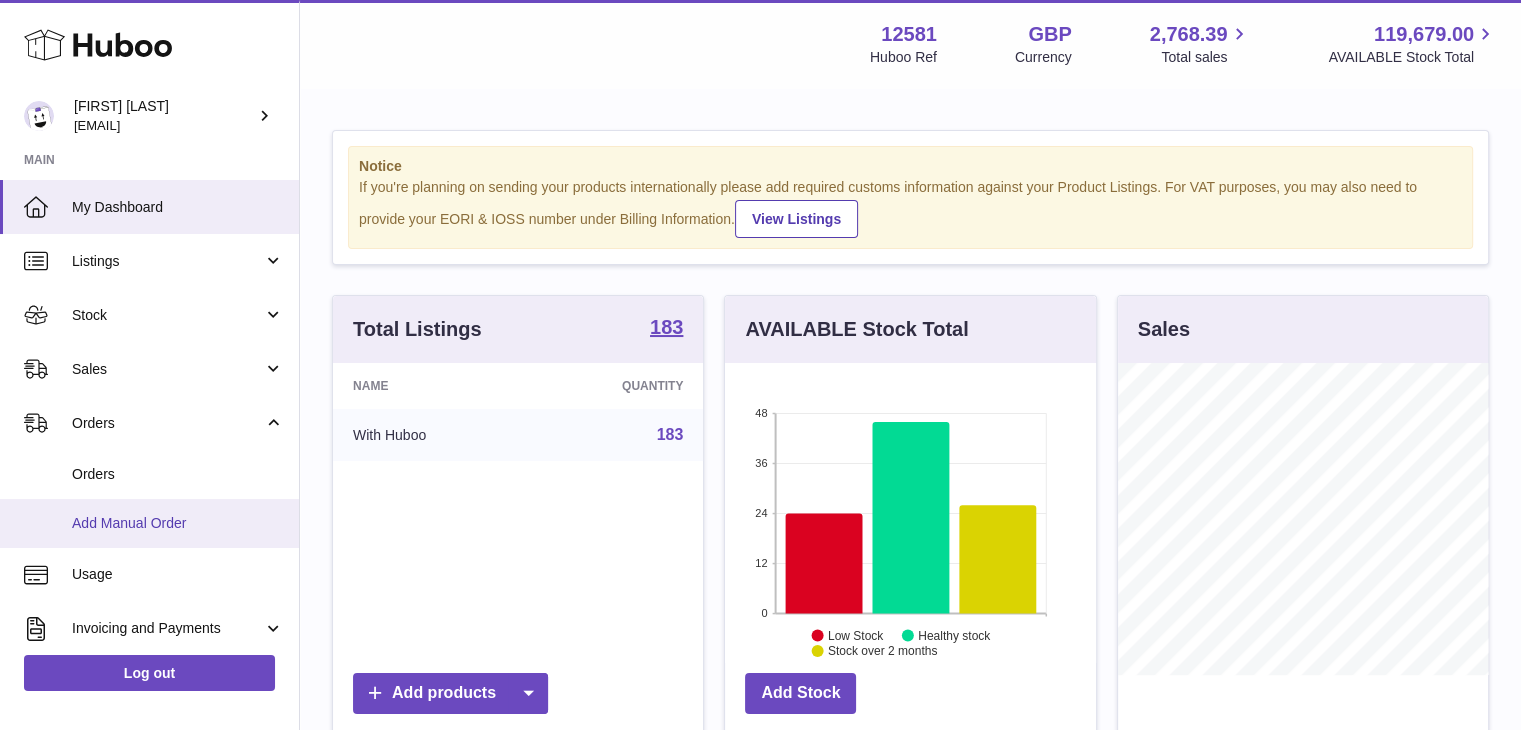 click on "Add Manual Order" at bounding box center (178, 523) 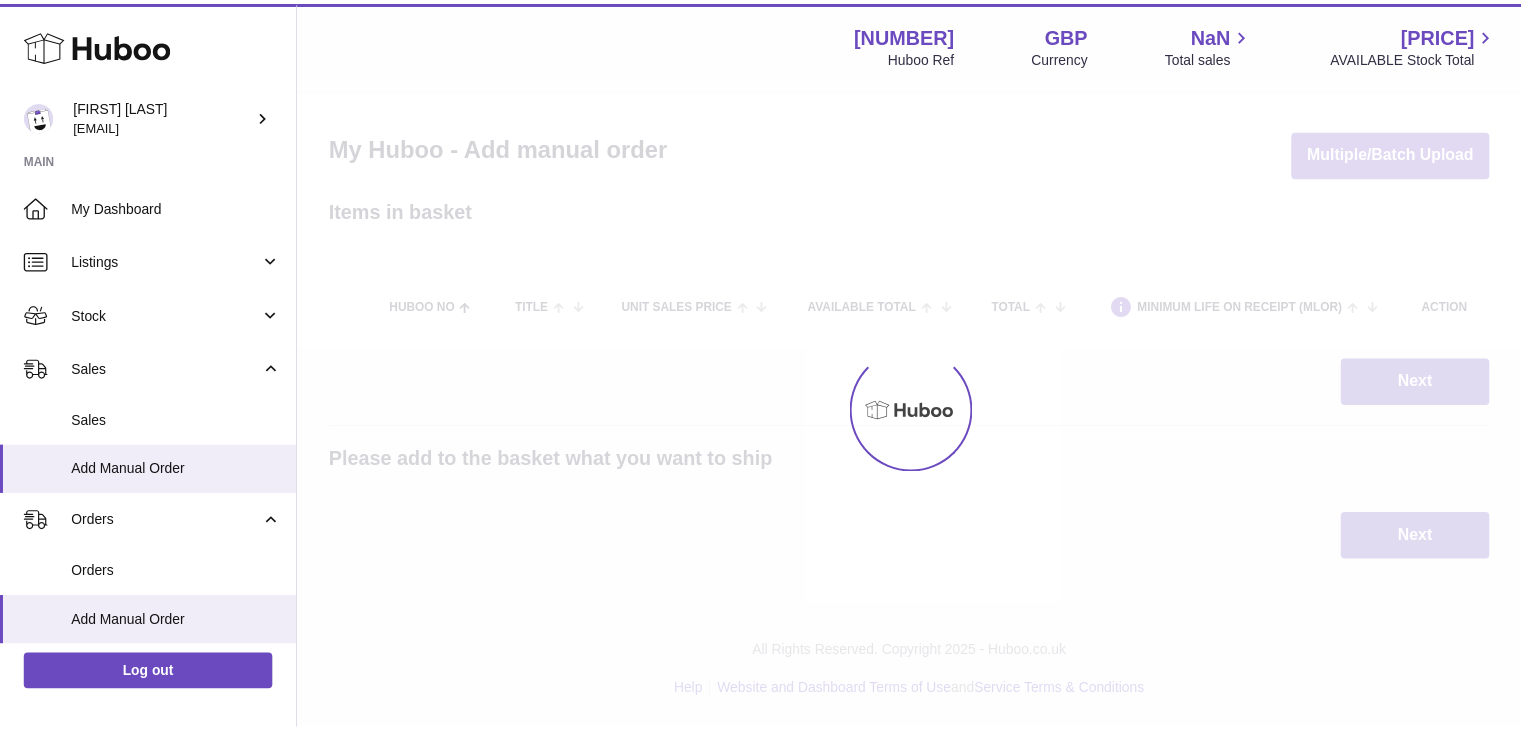 scroll, scrollTop: 0, scrollLeft: 0, axis: both 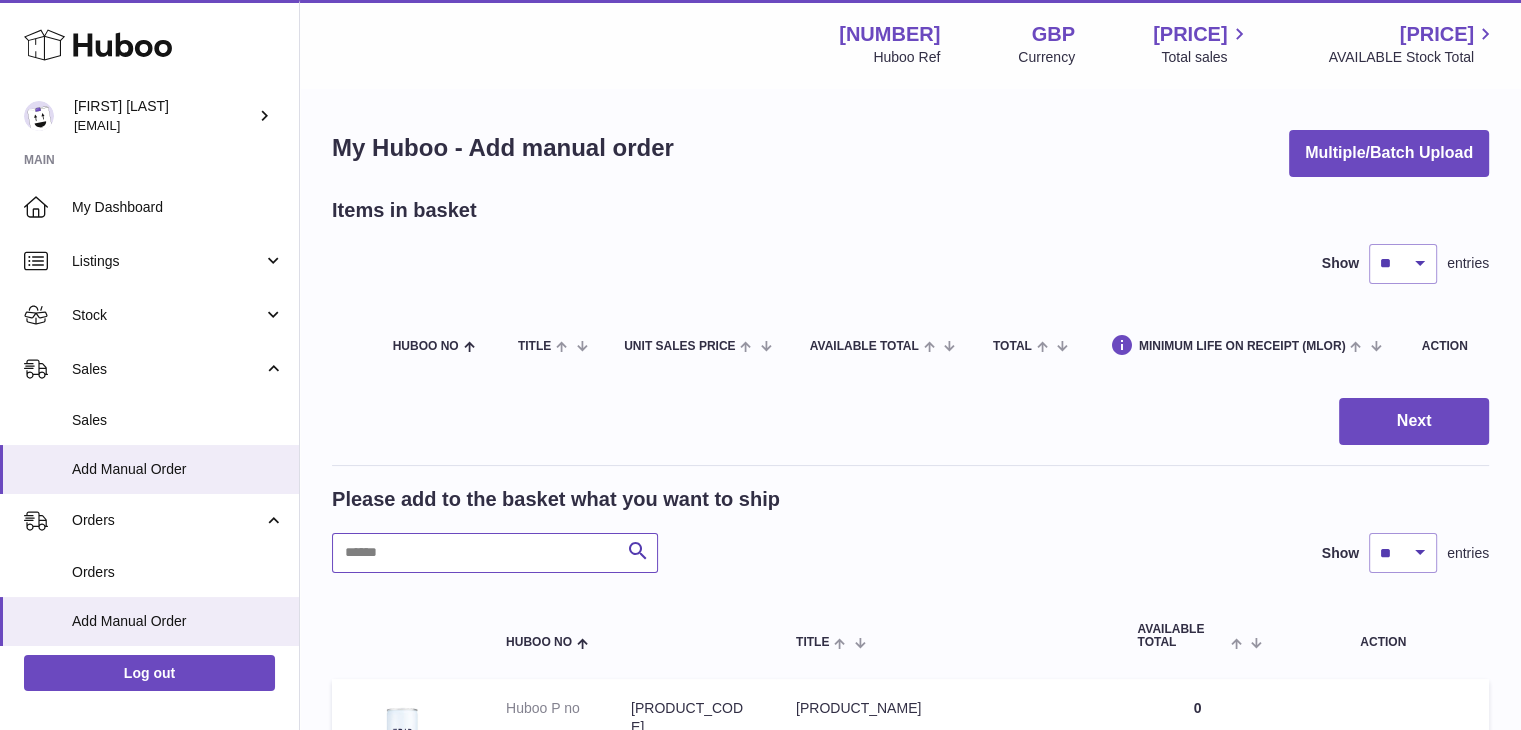 click at bounding box center [495, 553] 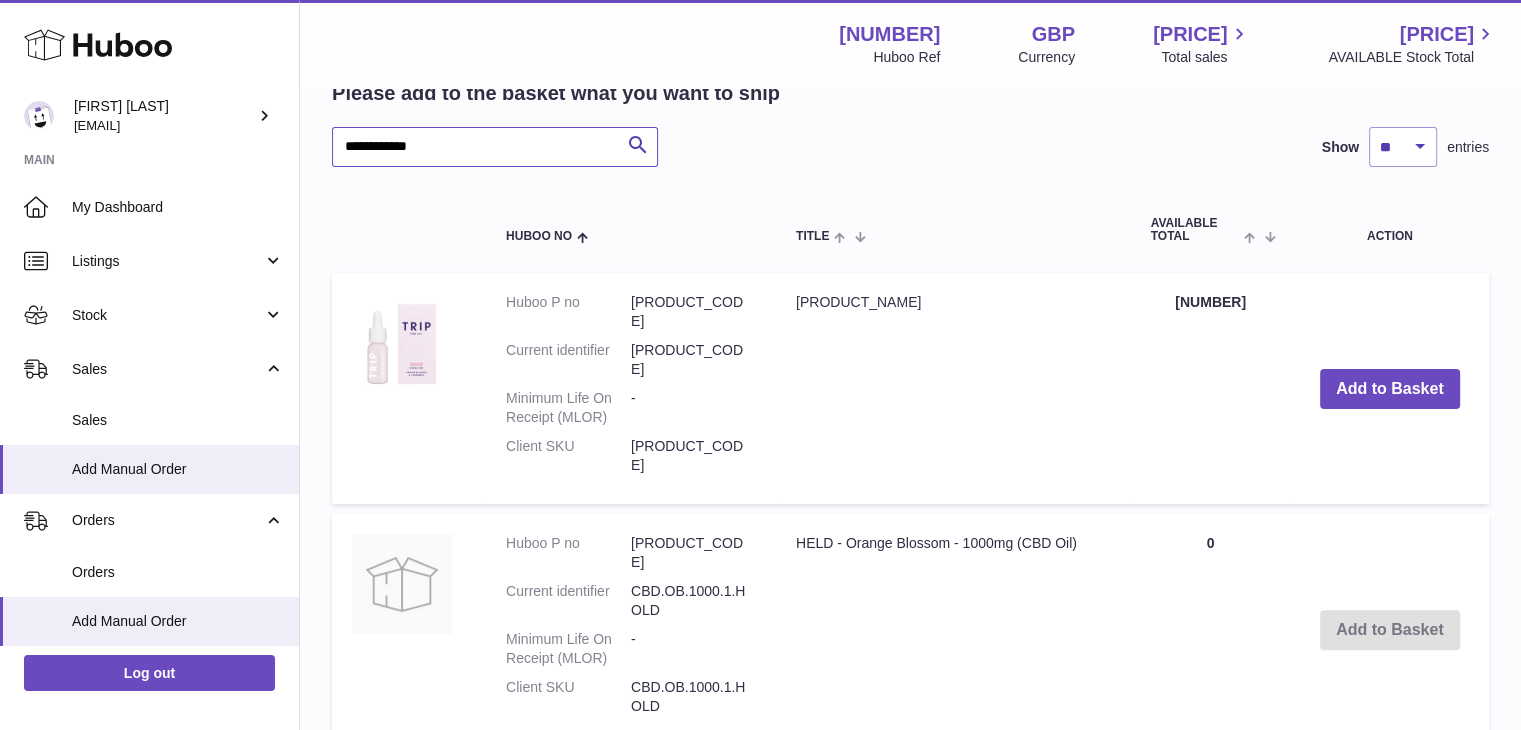 scroll, scrollTop: 395, scrollLeft: 0, axis: vertical 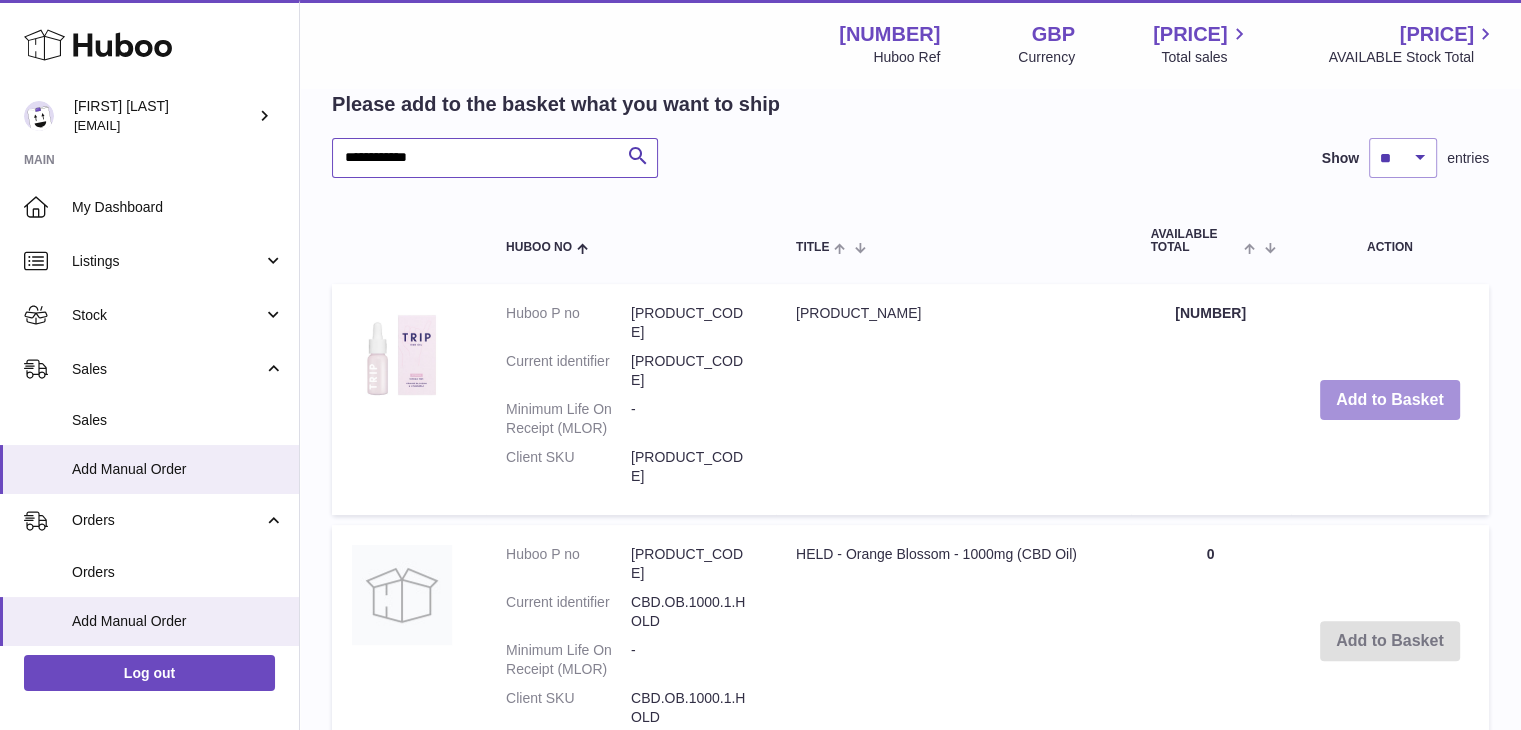 type on "**********" 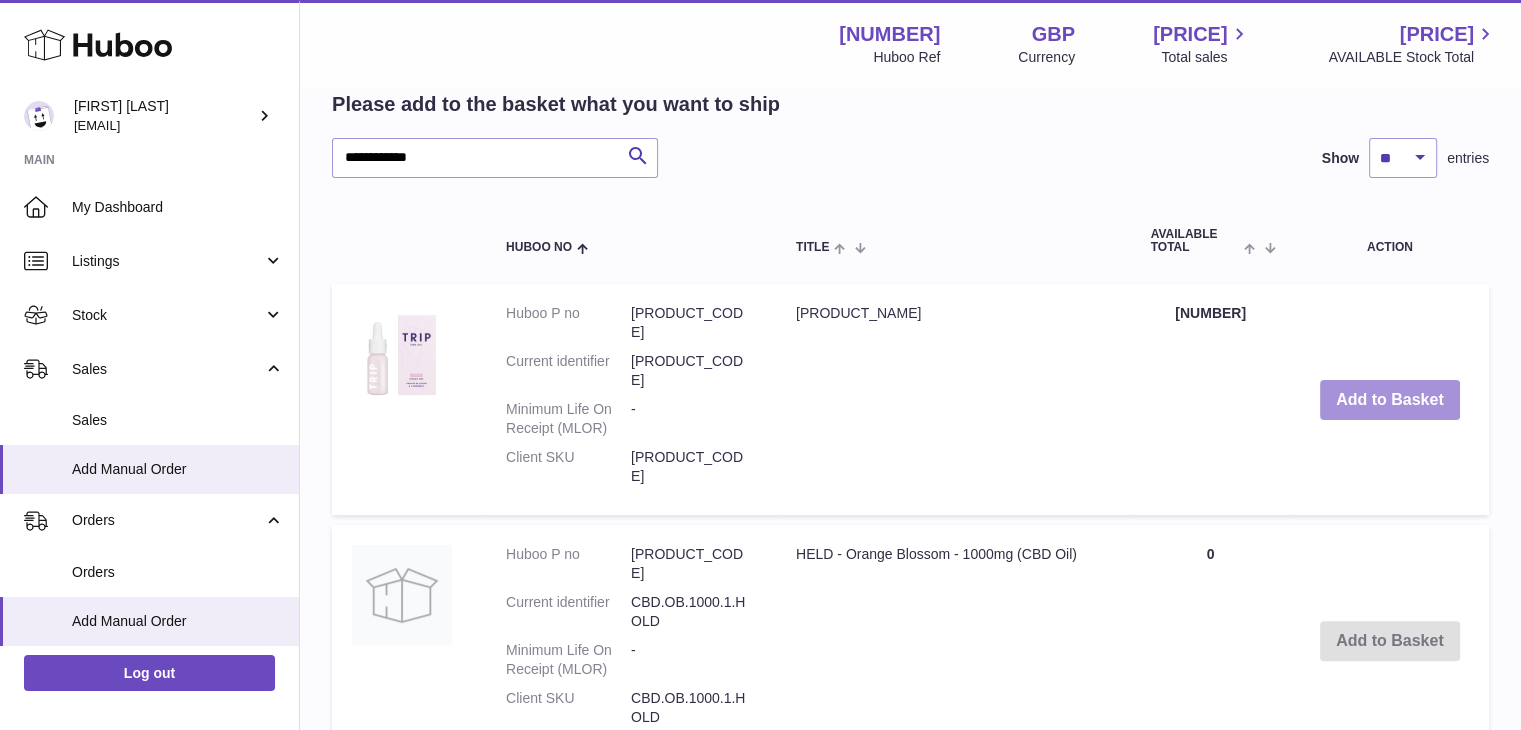 click on "Add to Basket" at bounding box center (1390, 400) 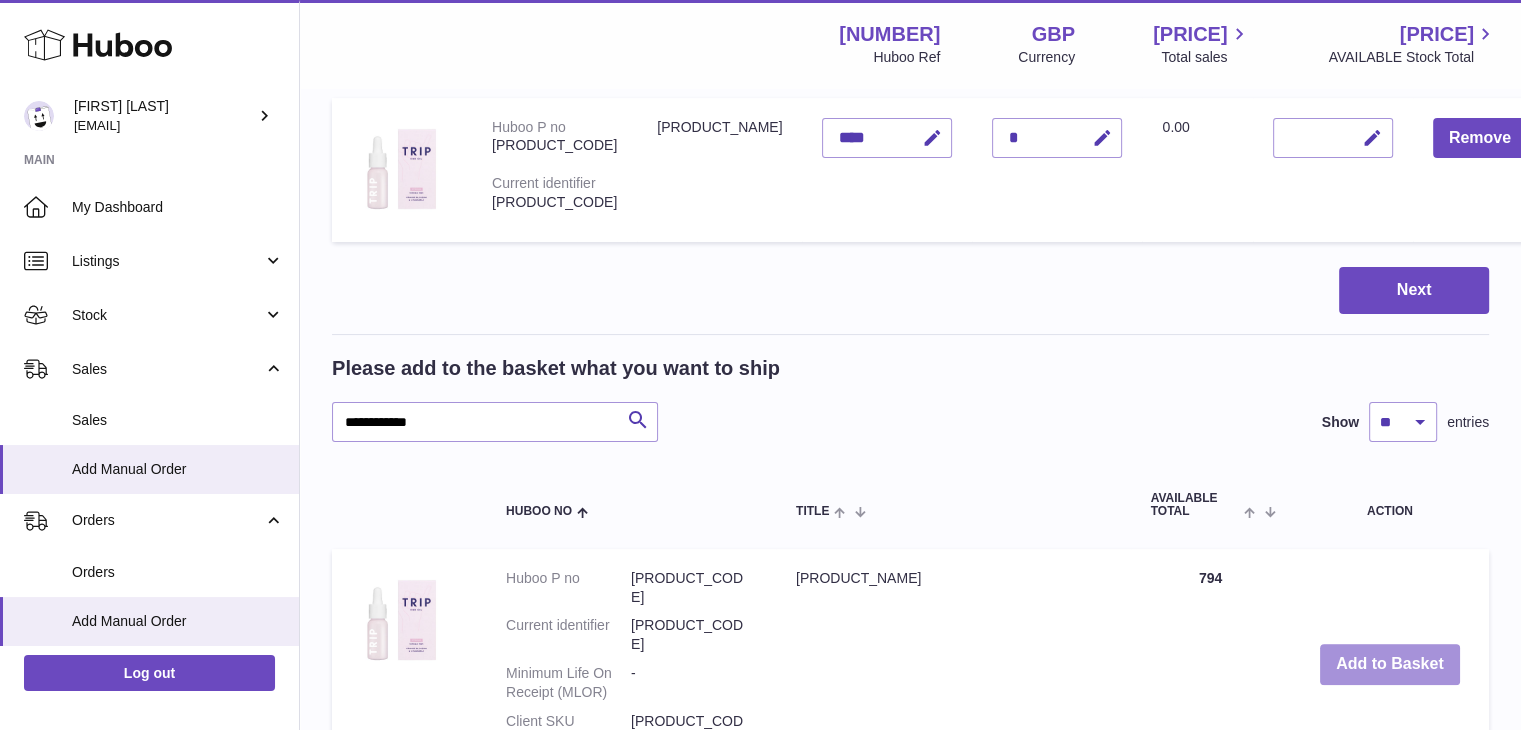 scroll, scrollTop: 314, scrollLeft: 0, axis: vertical 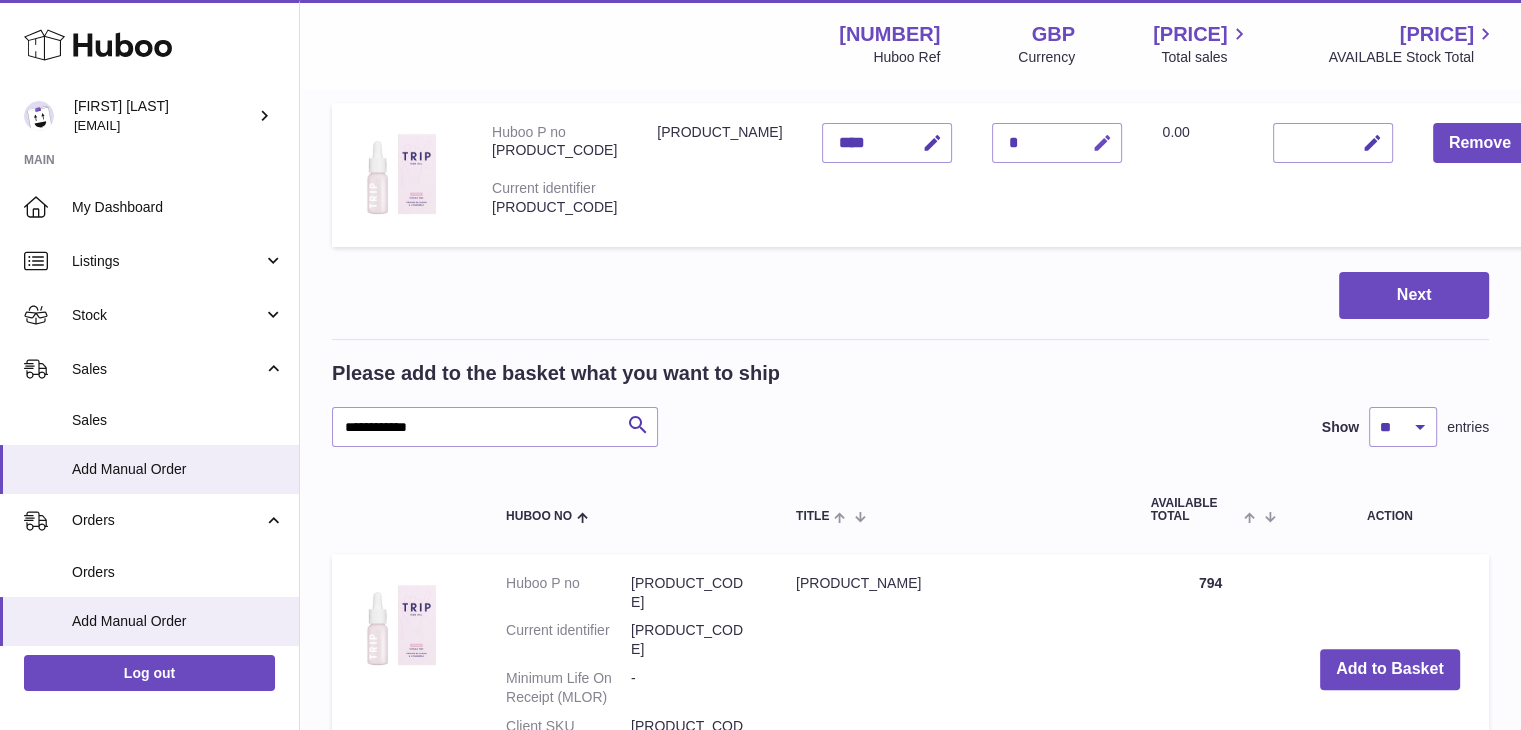click at bounding box center [1101, 143] 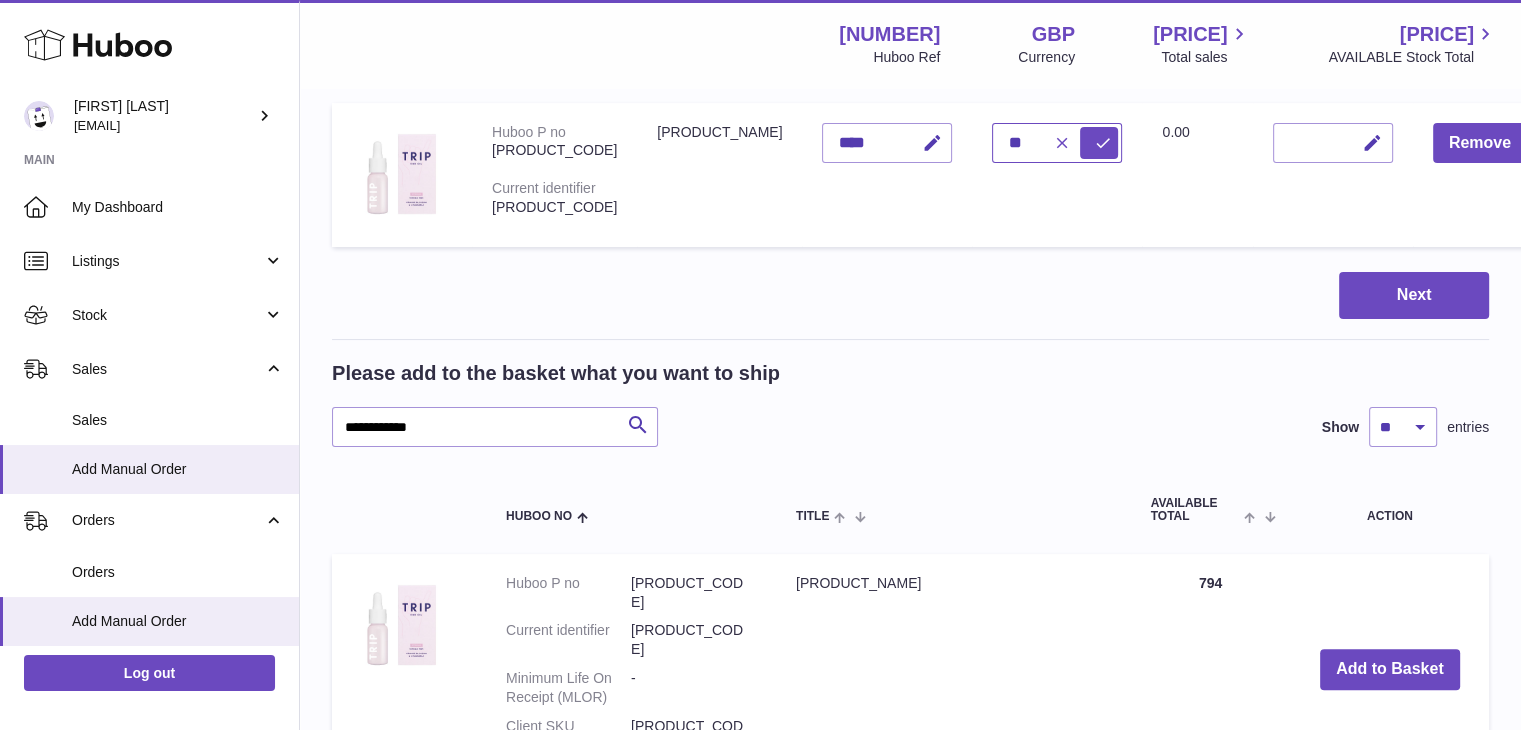 type on "**" 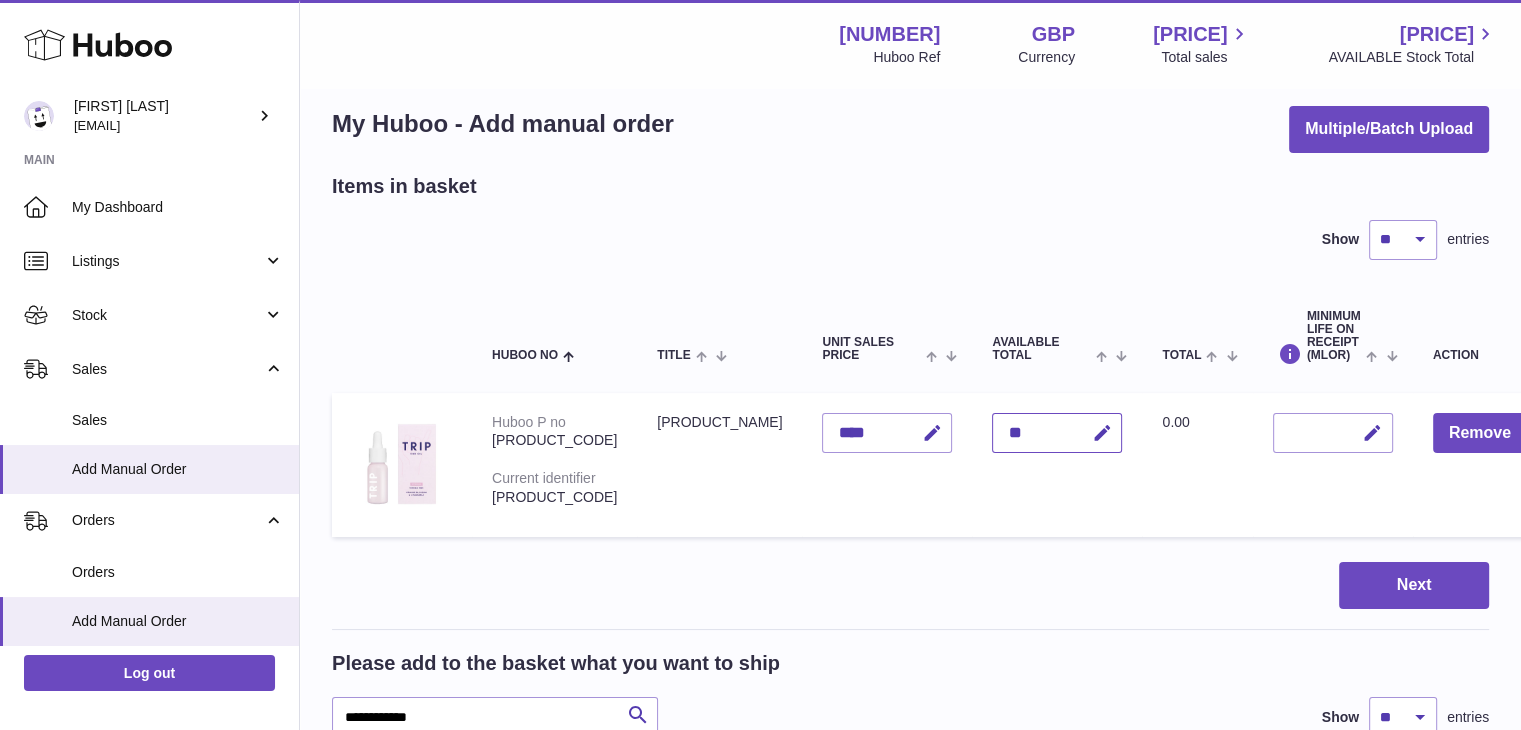 scroll, scrollTop: 0, scrollLeft: 0, axis: both 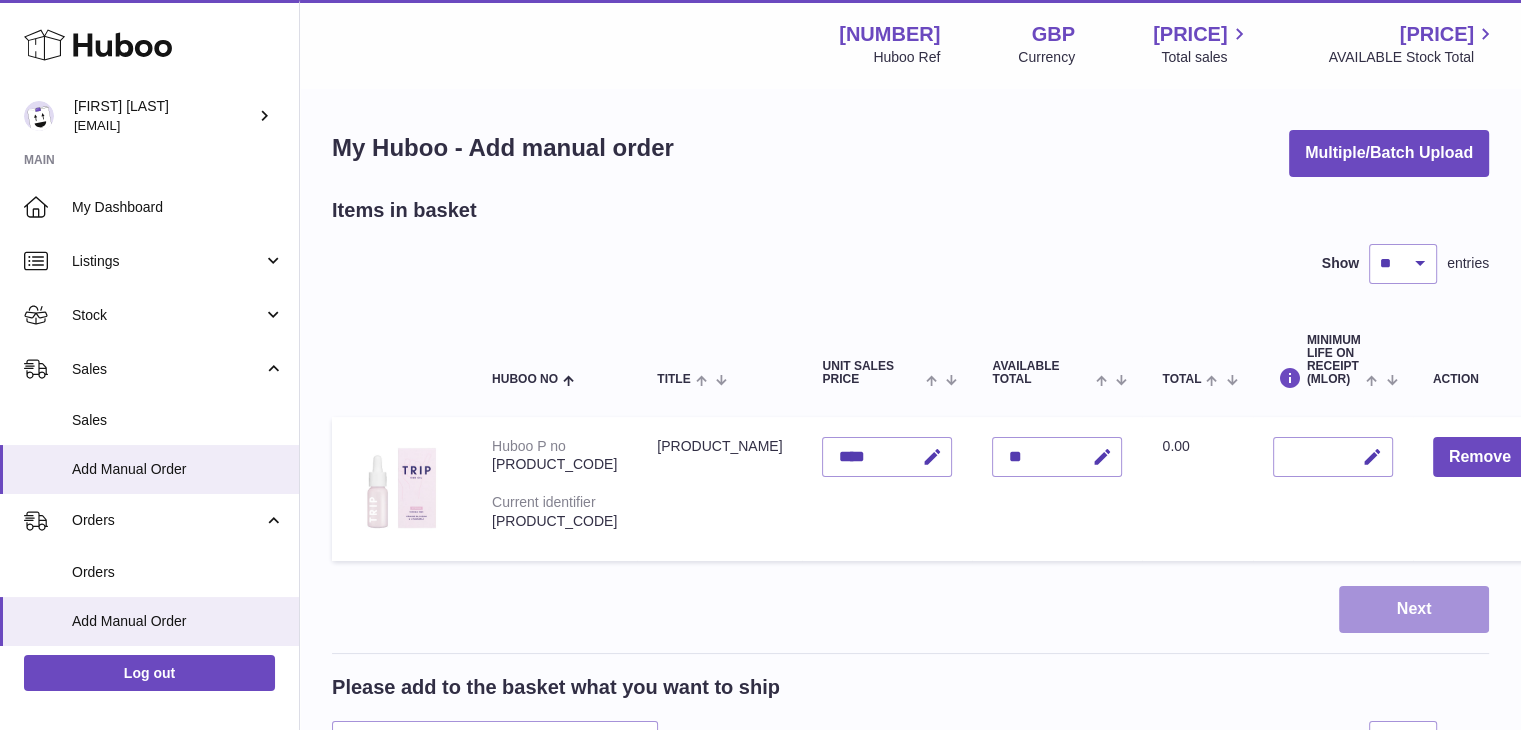 click on "Next" at bounding box center [1414, 609] 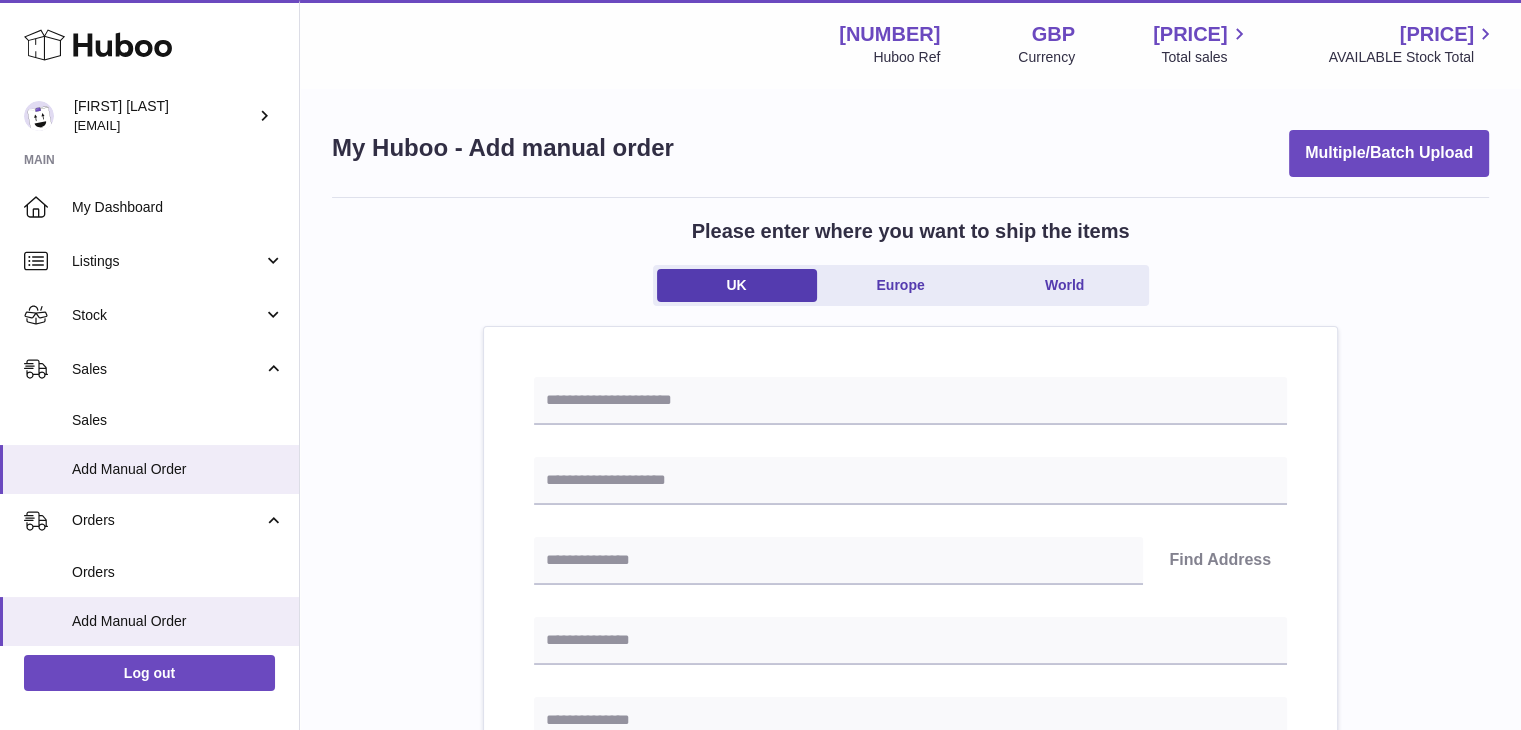 click on "Find Address
Please enter how you want to ship             Loading...
You require an order to be fulfilled which is going directly to another business or retailer rather than directly to a consumer. Please ensure you have contacted our customer service department for further information relating to any associated costs and (order completion) timescales, before proceeding.
Optional extra fields             Loading...       This will appear on the packing slip. e.g. 'Please contact us through Amazon'
B2C
Loading..." at bounding box center (910, 922) 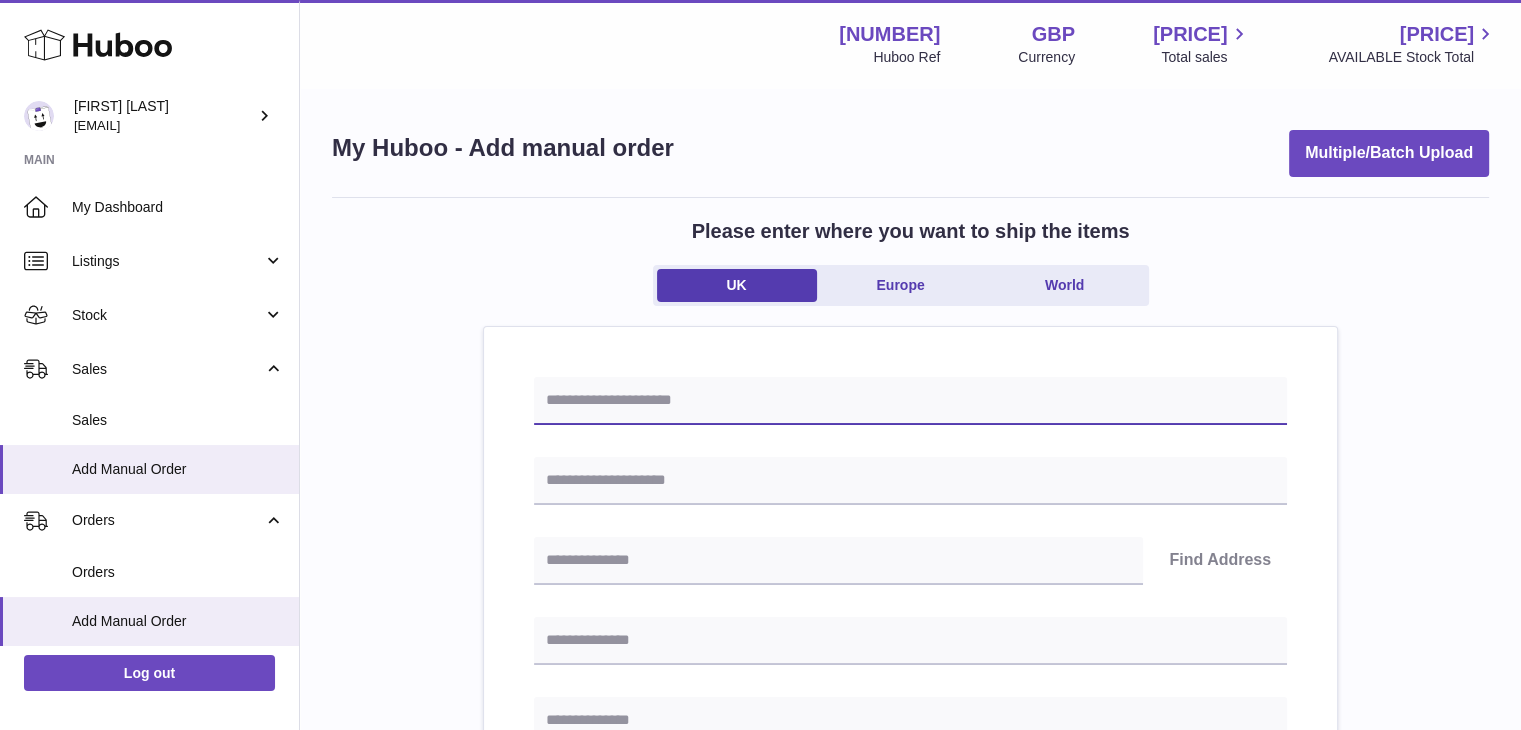 click at bounding box center (910, 401) 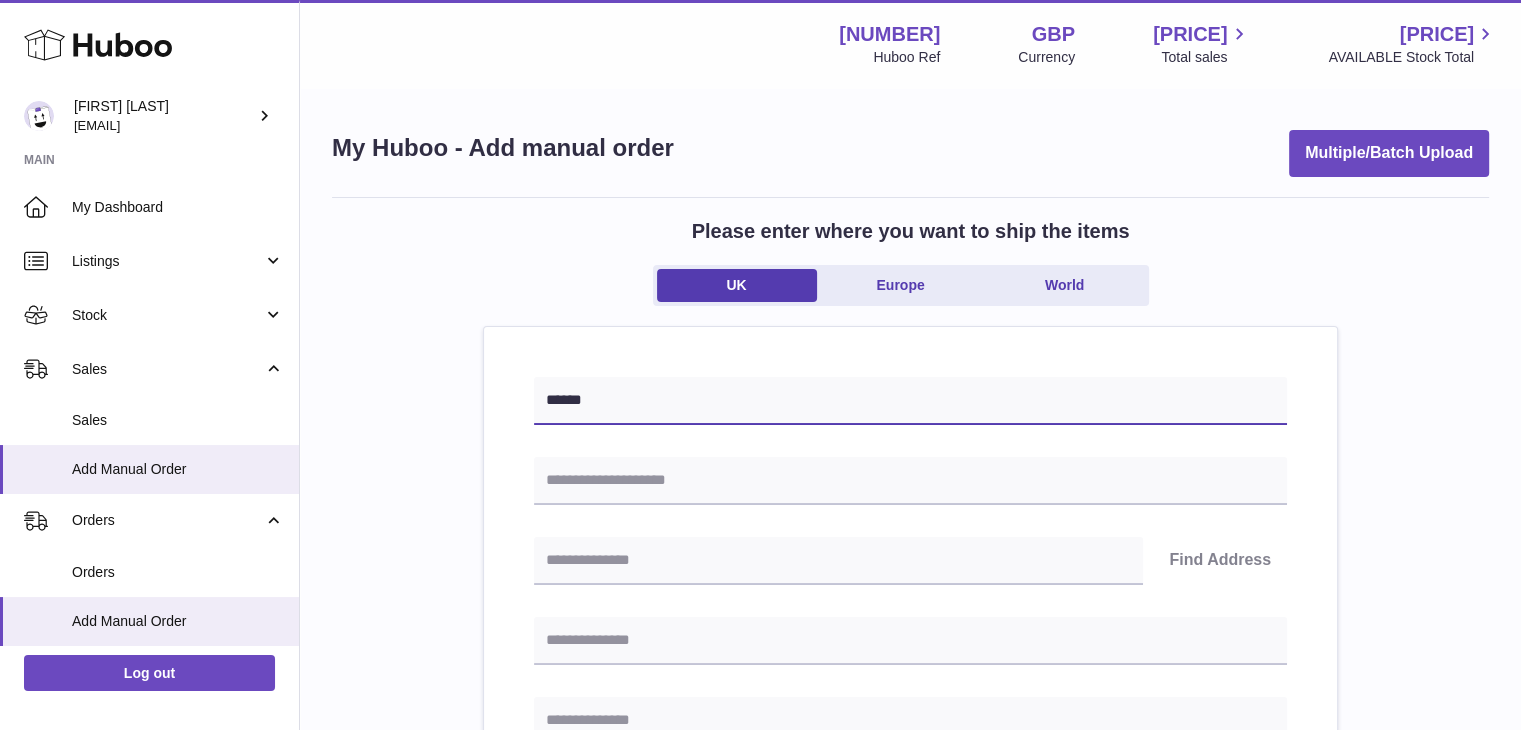 click on "******" at bounding box center (910, 401) 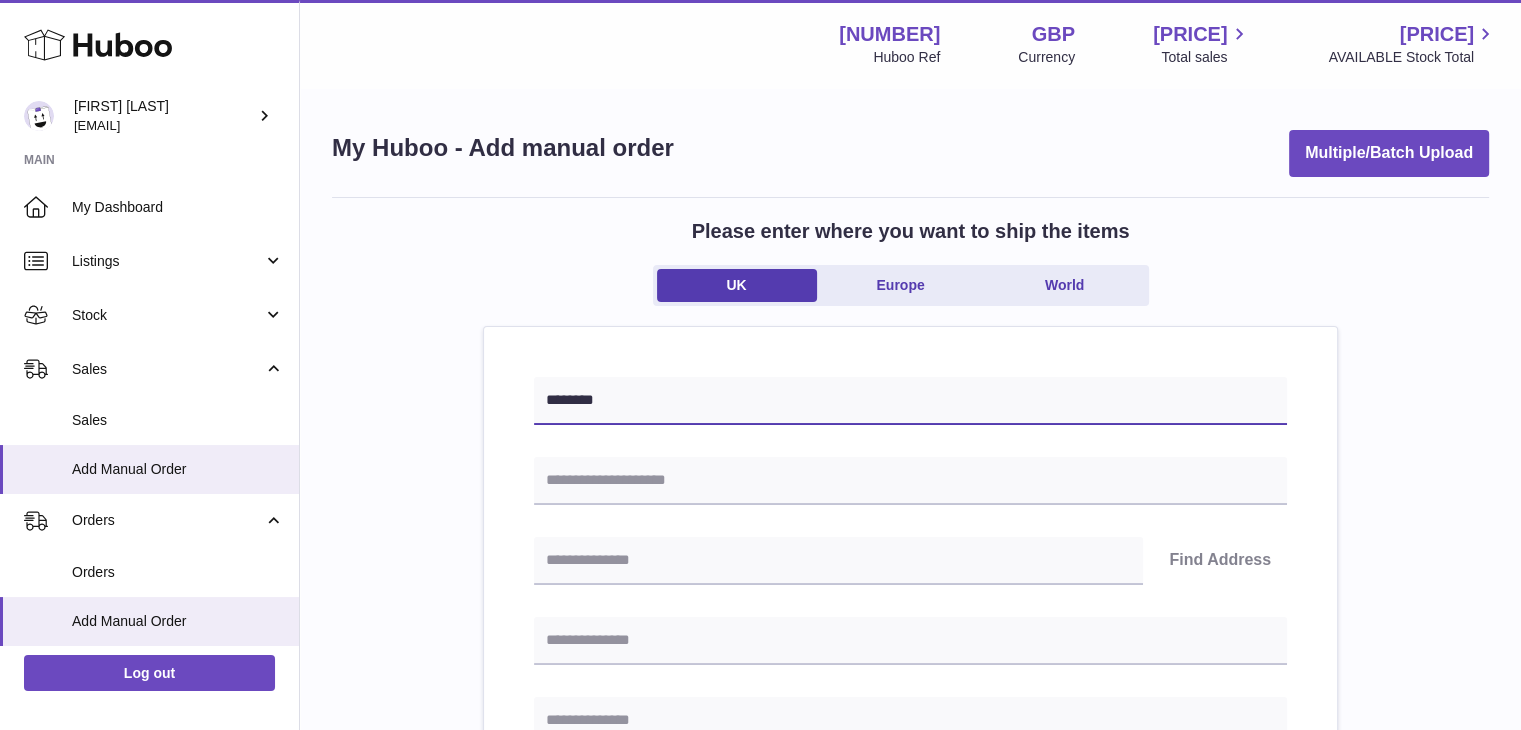 type on "********" 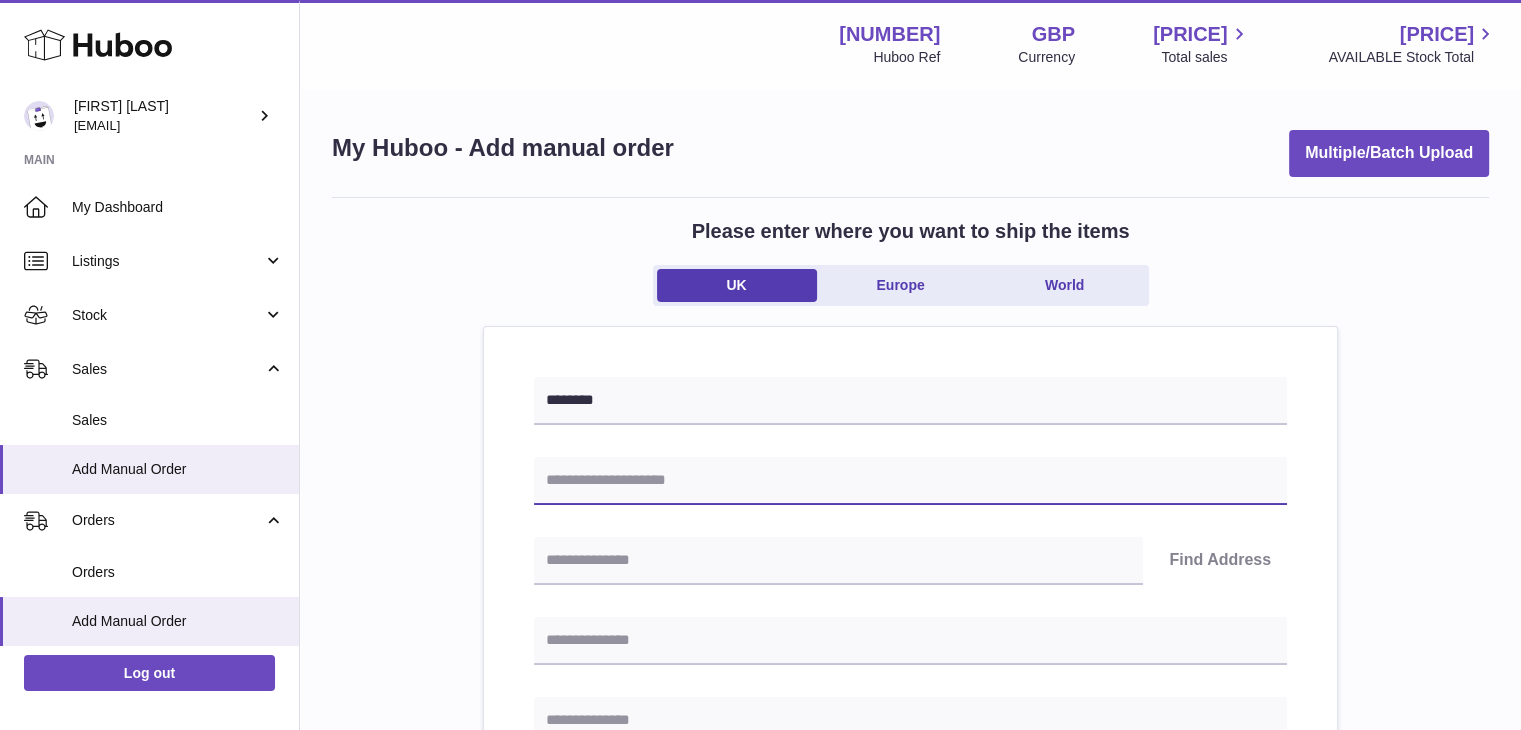 click at bounding box center [910, 481] 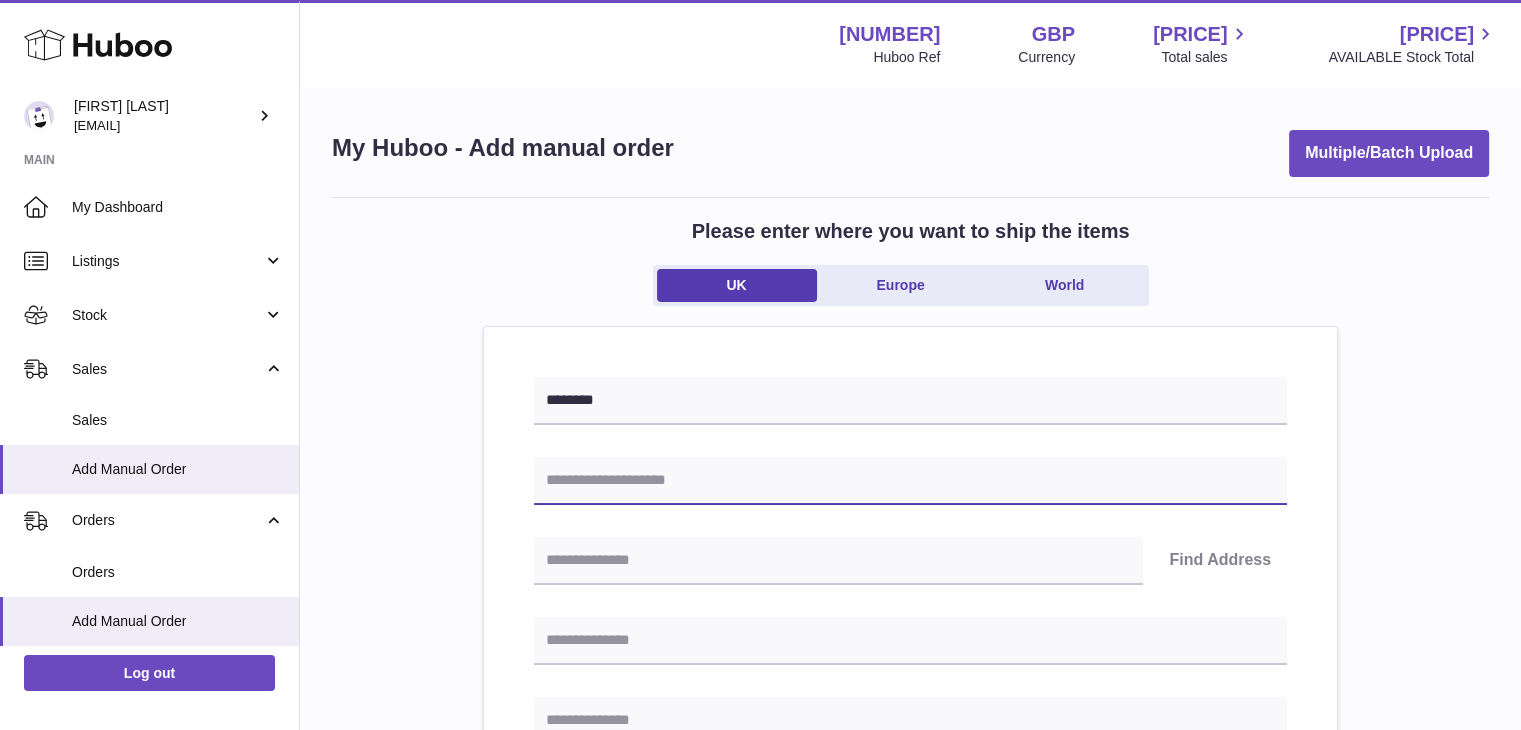 type on "**********" 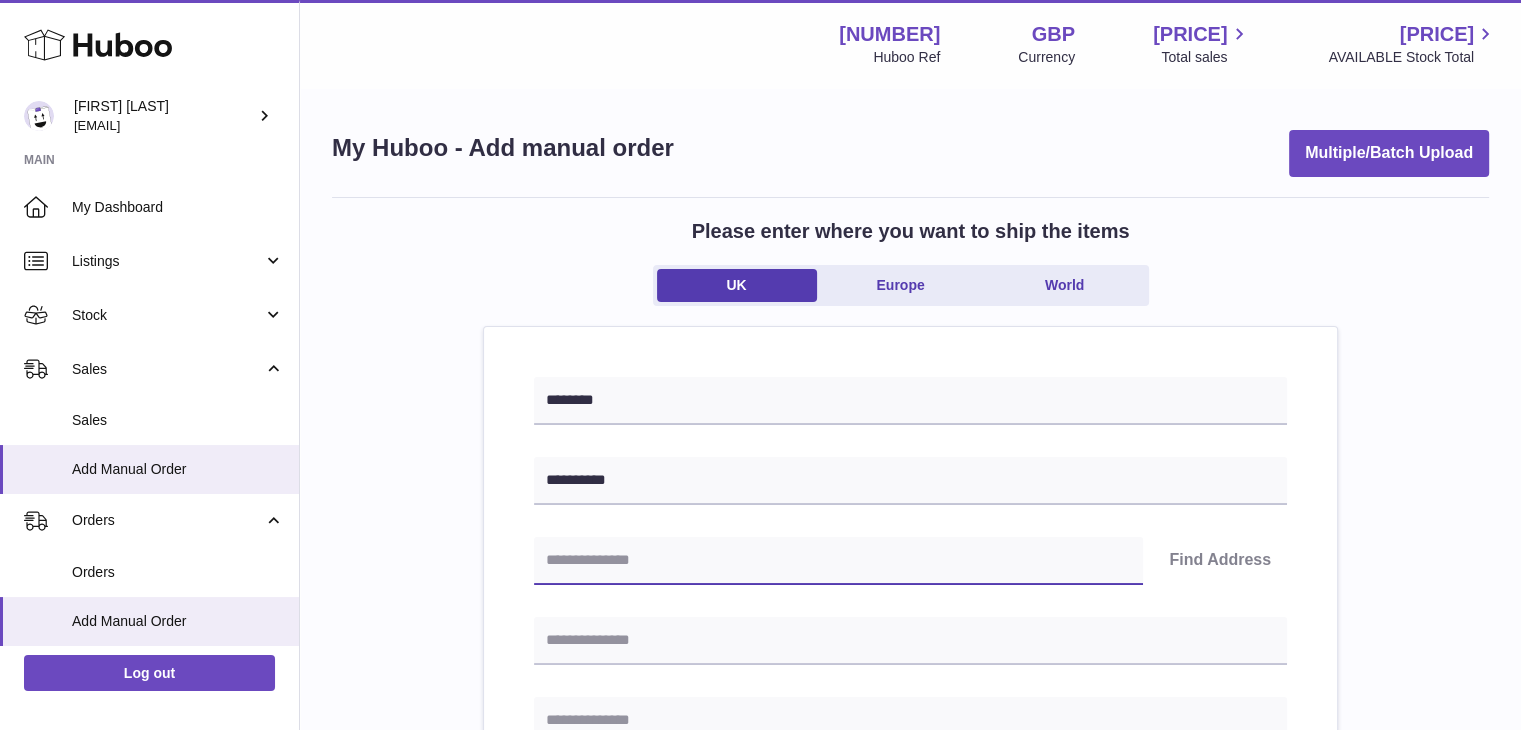 click at bounding box center (838, 561) 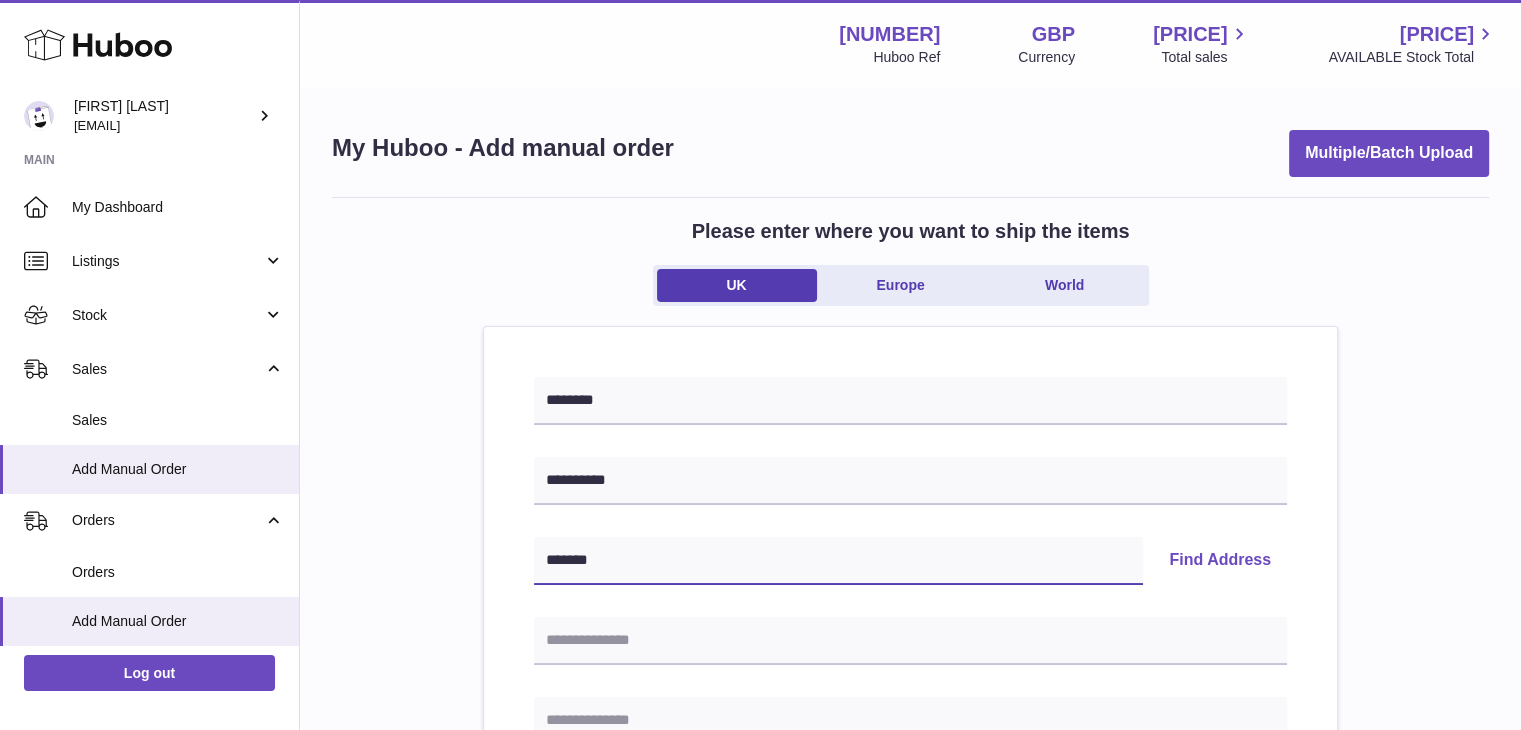 type on "*******" 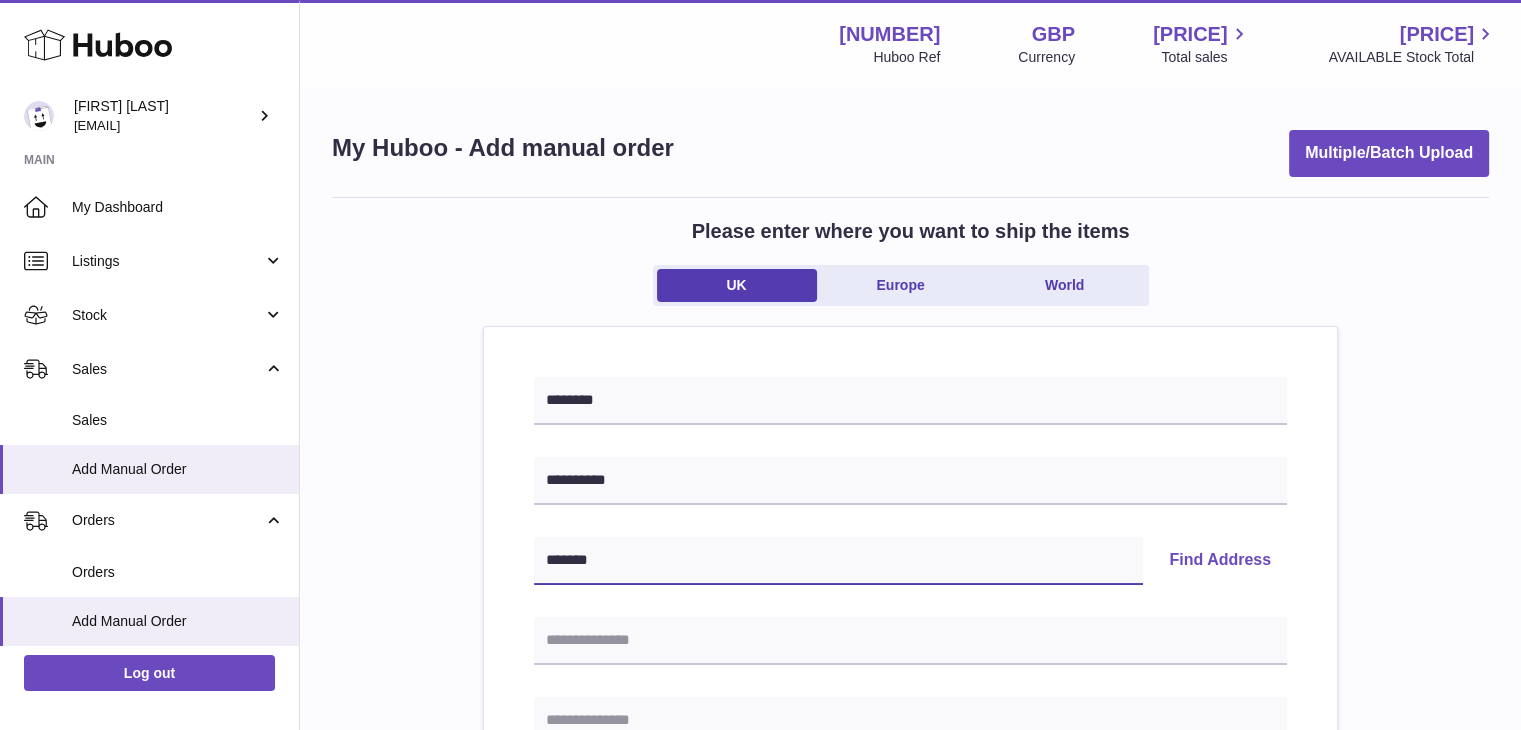 click on "*******" at bounding box center (838, 561) 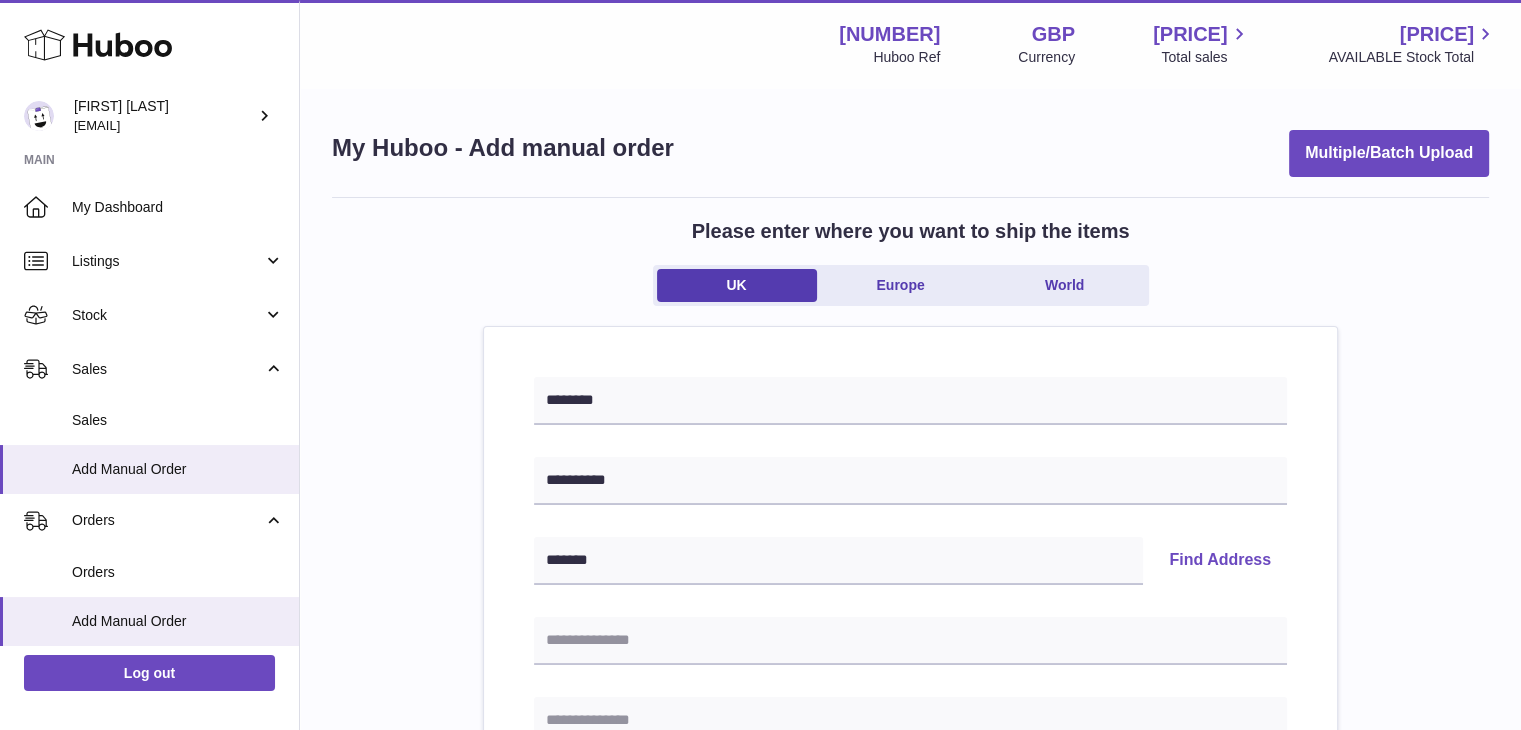 click on "Find Address" at bounding box center (1220, 561) 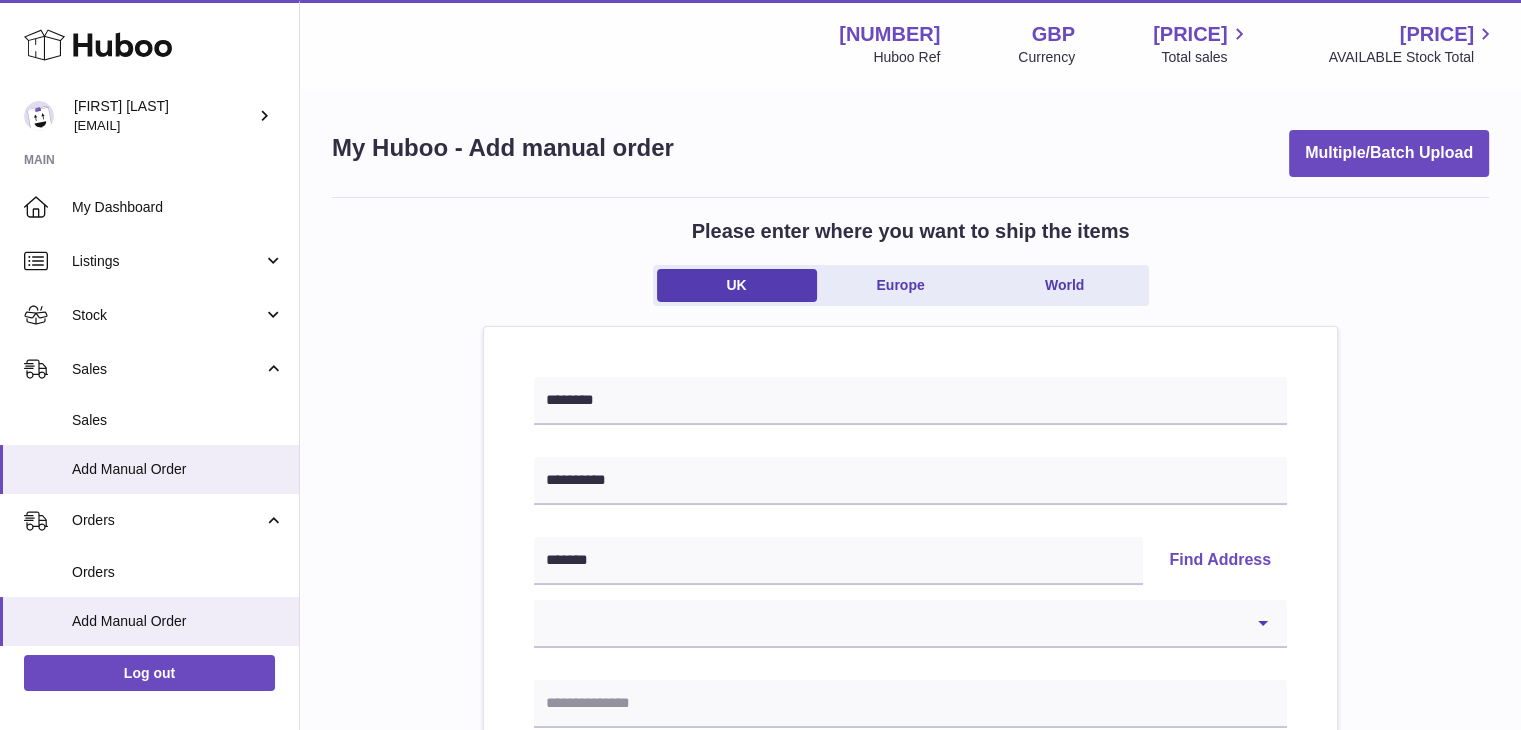 scroll, scrollTop: 232, scrollLeft: 0, axis: vertical 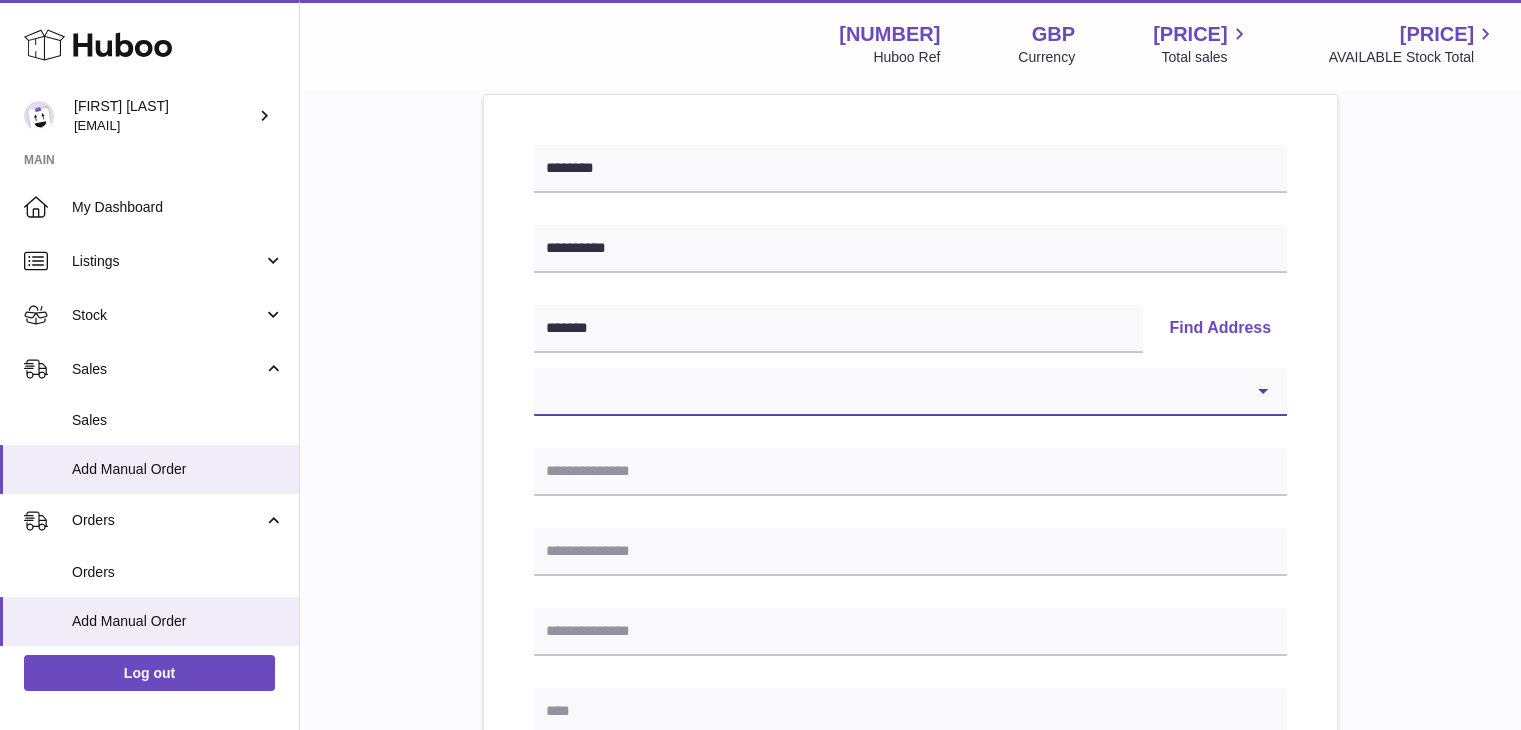 click on "**********" at bounding box center [910, 392] 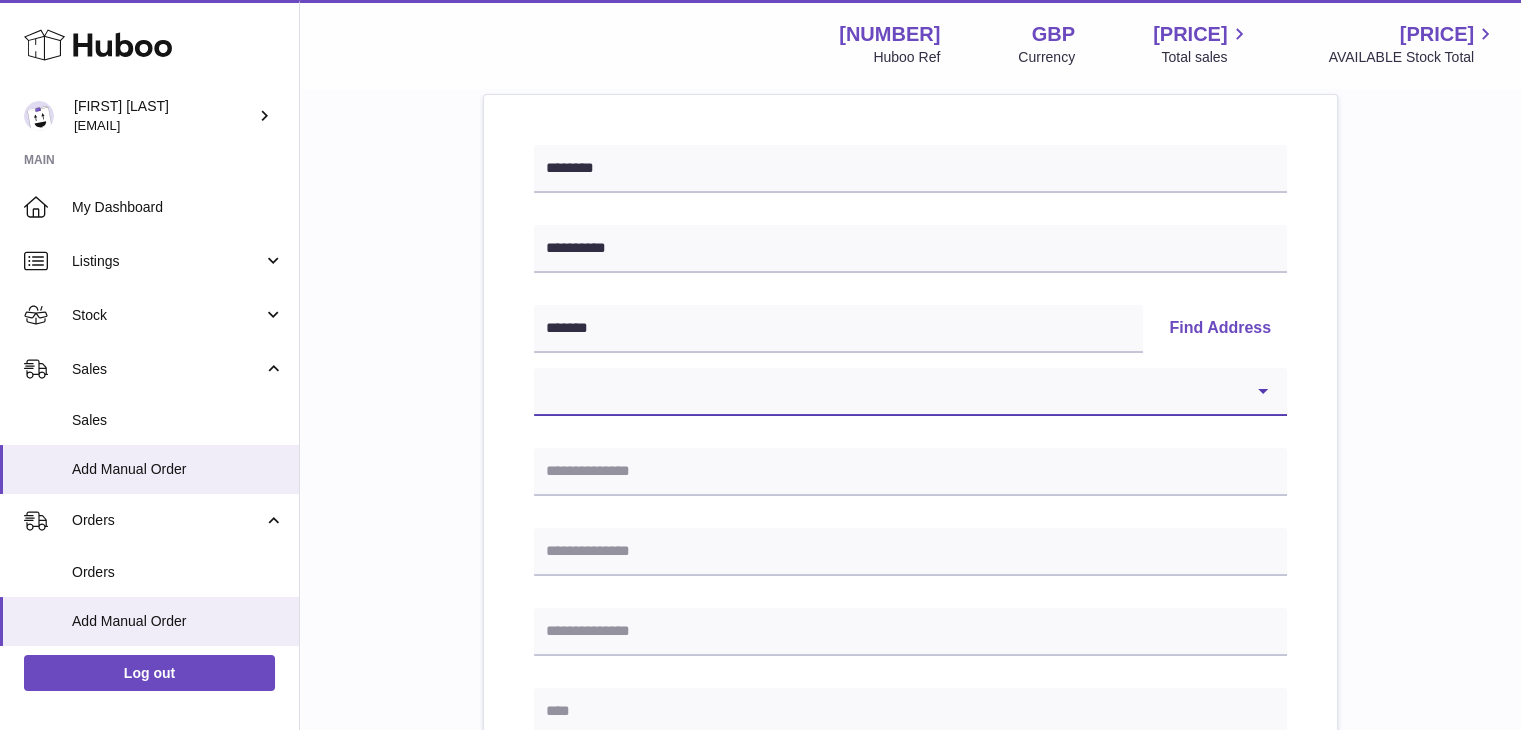 select on "**" 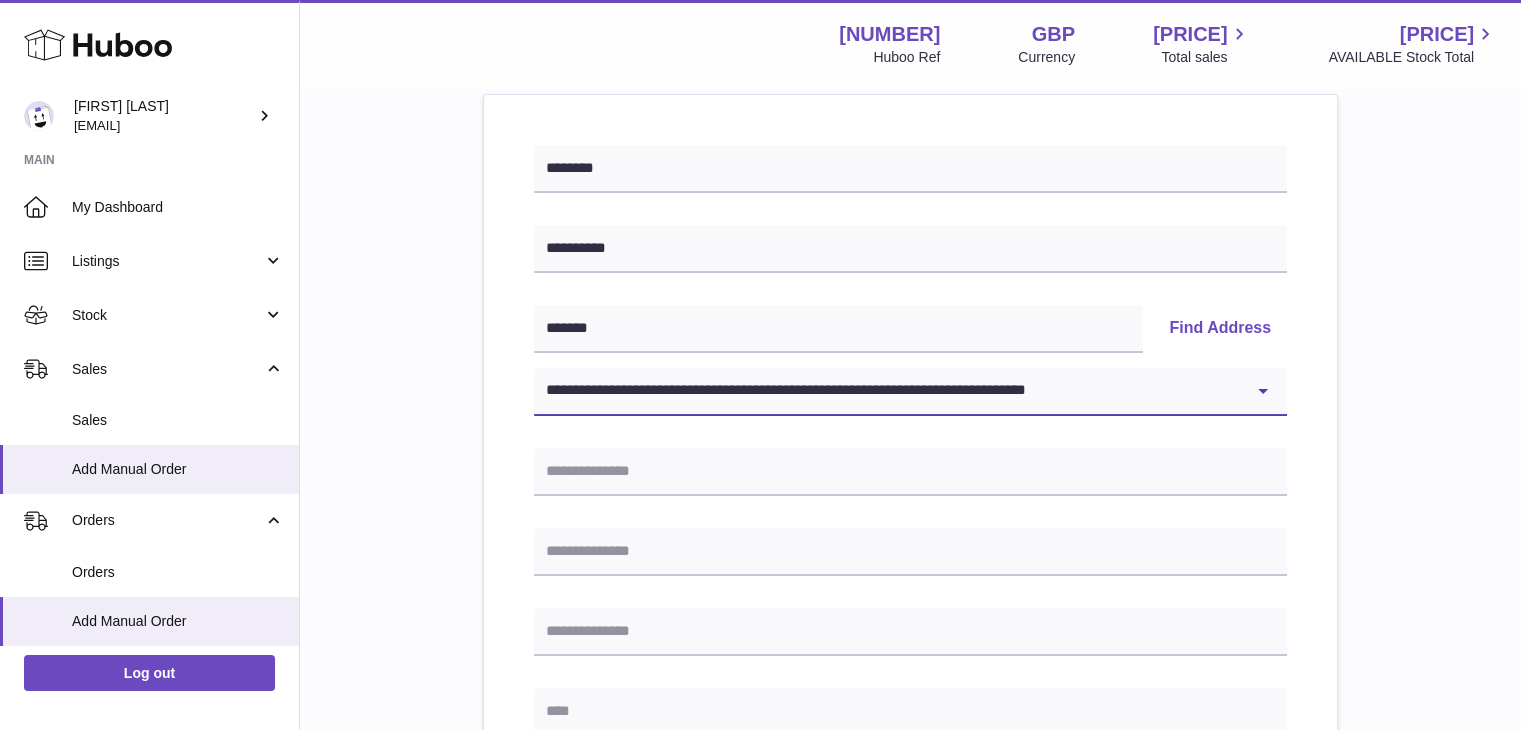 click on "**********" at bounding box center (910, 392) 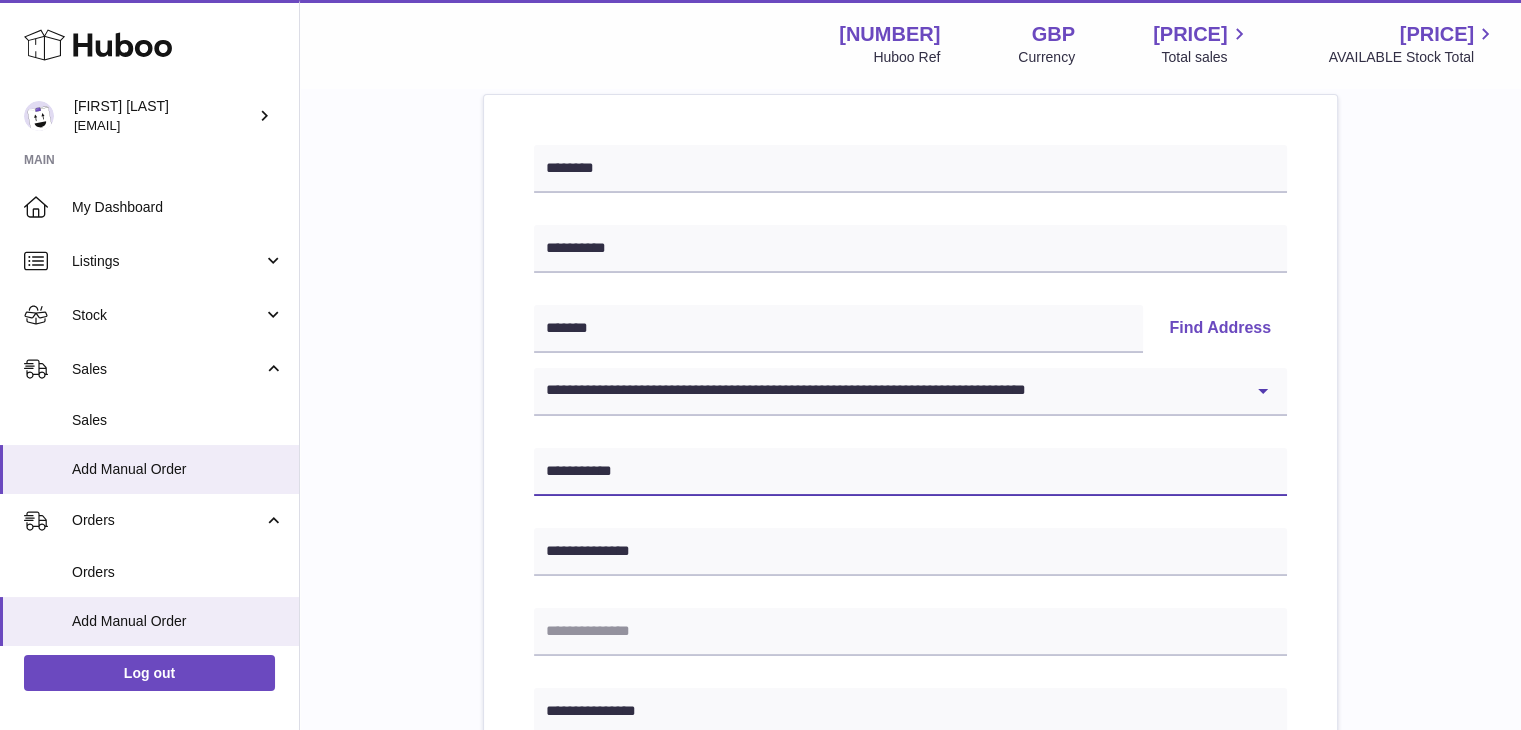 click on "**********" at bounding box center [910, 472] 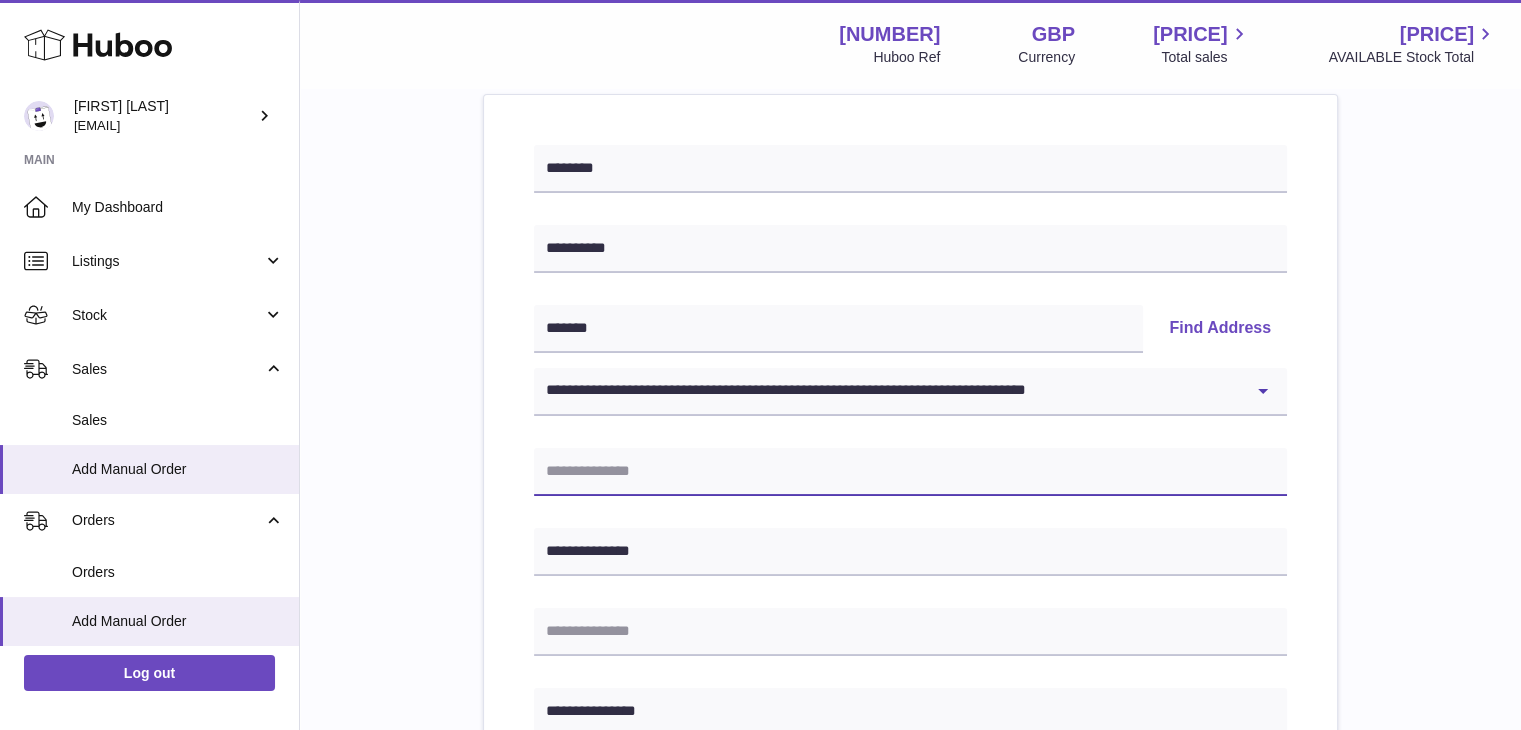 type 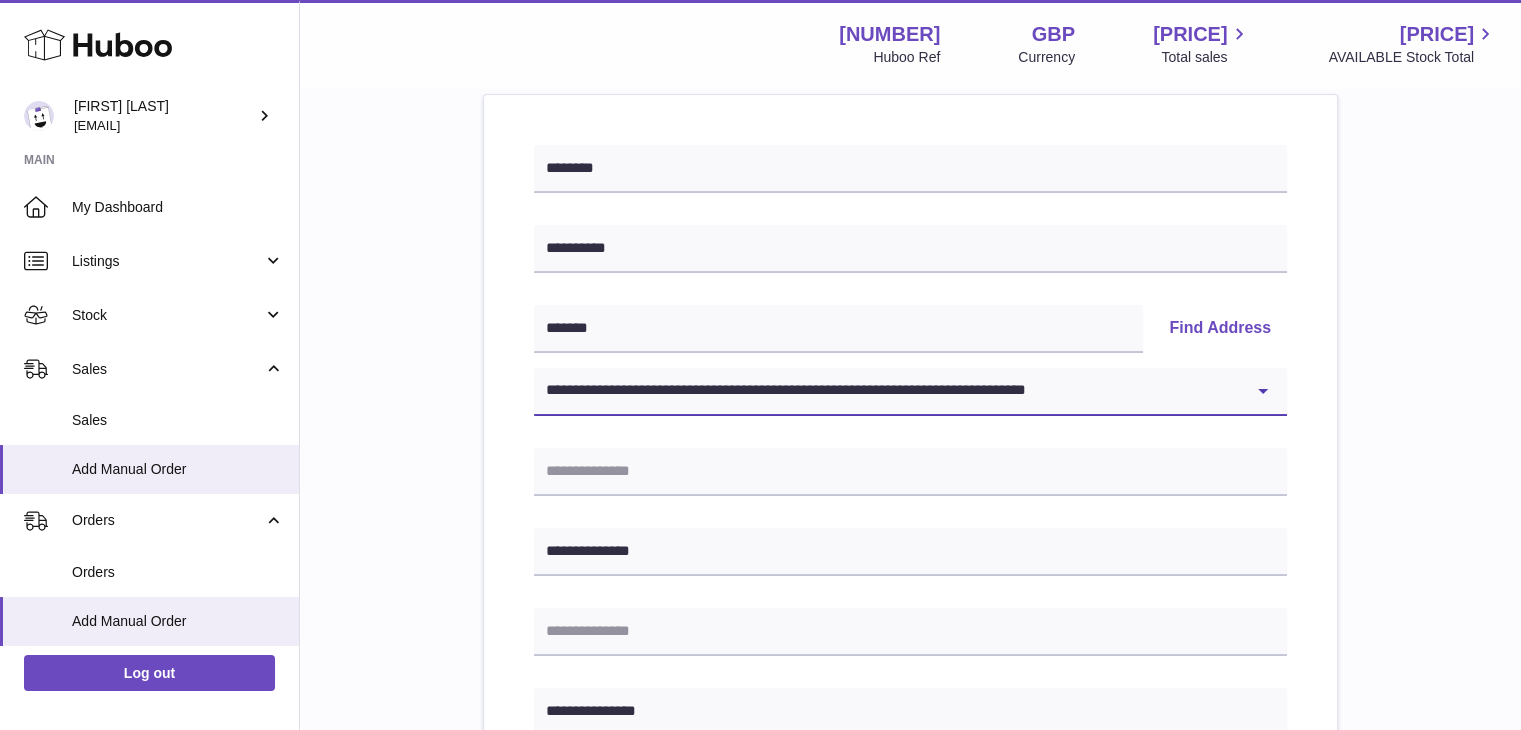 click on "**********" at bounding box center [910, 392] 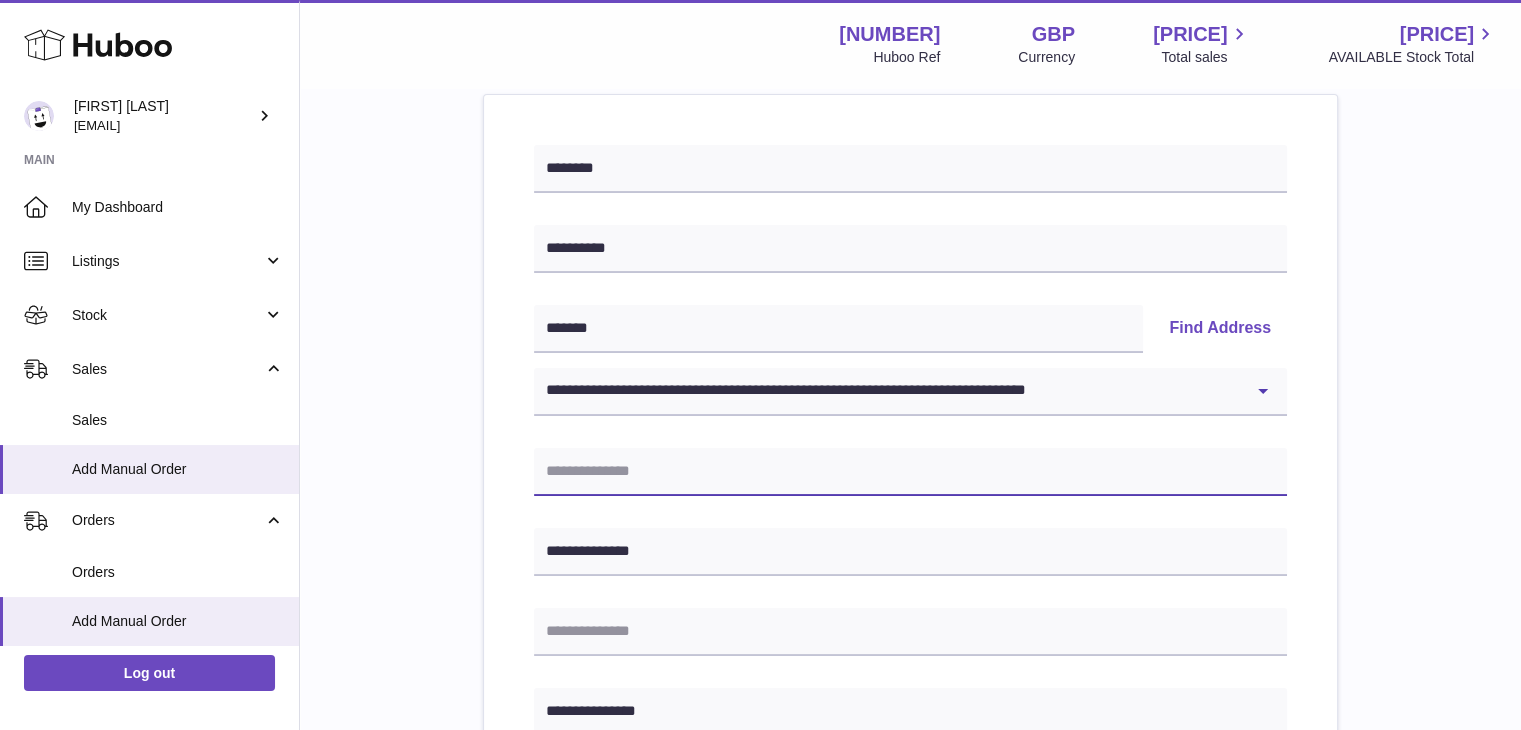 click at bounding box center [910, 472] 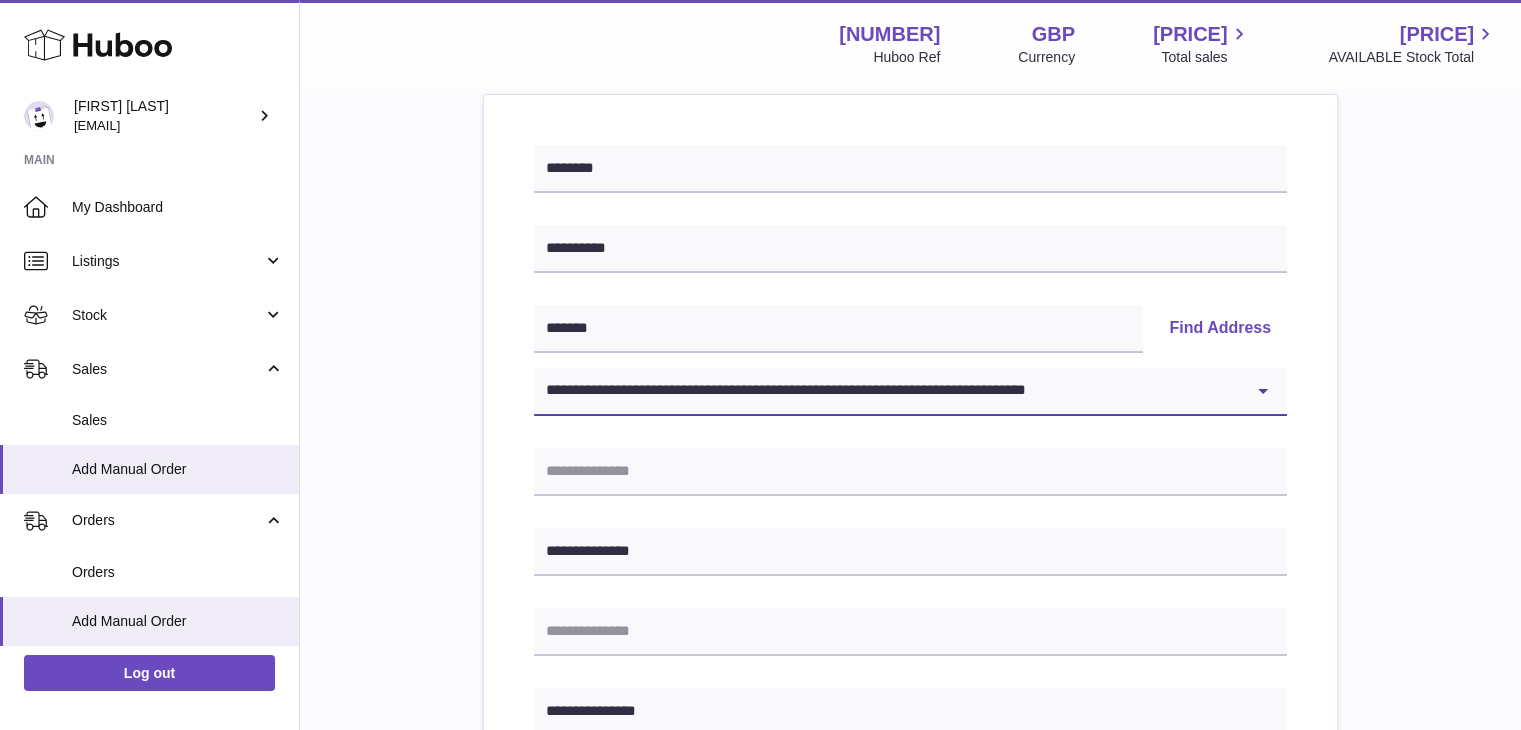 click on "**********" at bounding box center [910, 392] 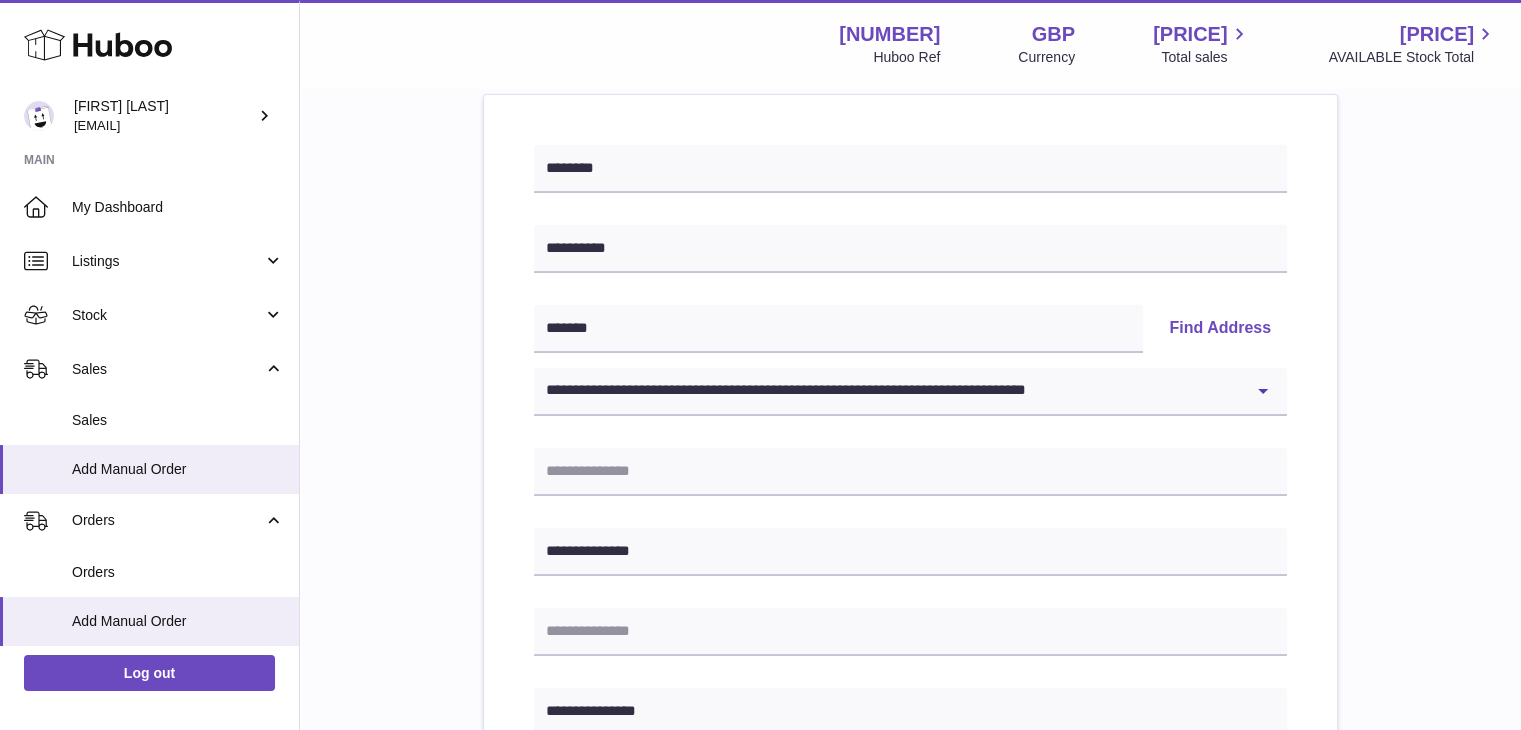 scroll, scrollTop: 0, scrollLeft: 0, axis: both 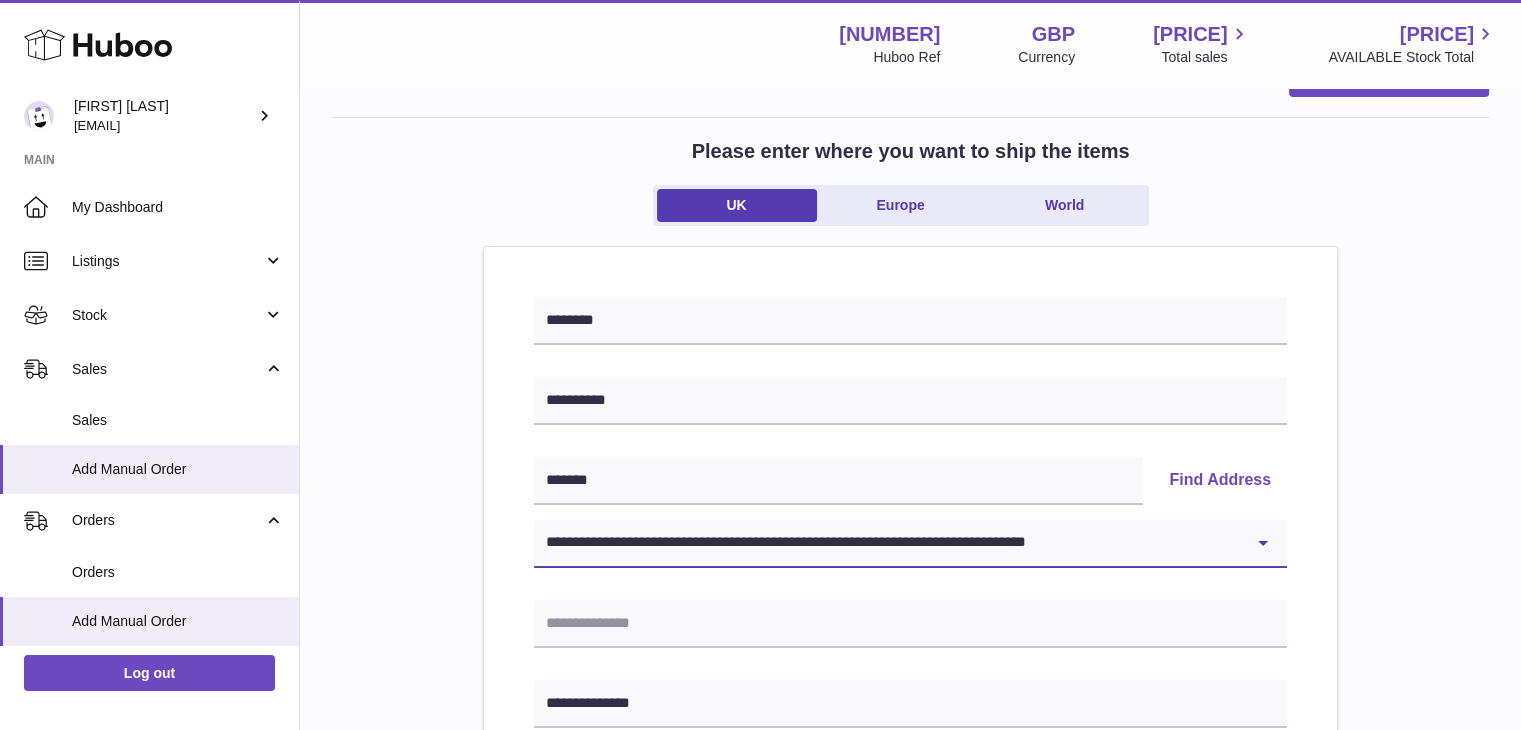 click on "**********" at bounding box center (910, 544) 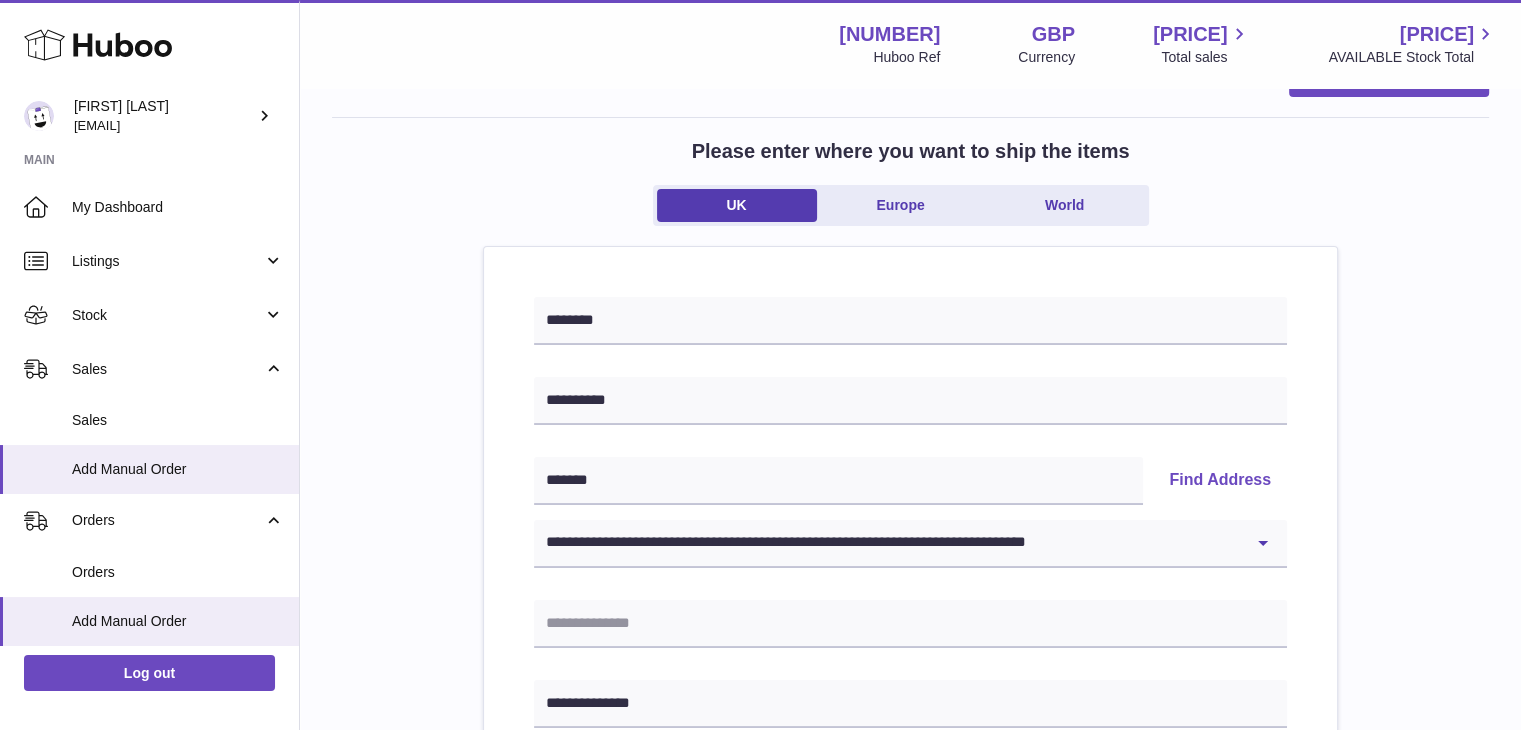 click on "**********" at bounding box center (910, 845) 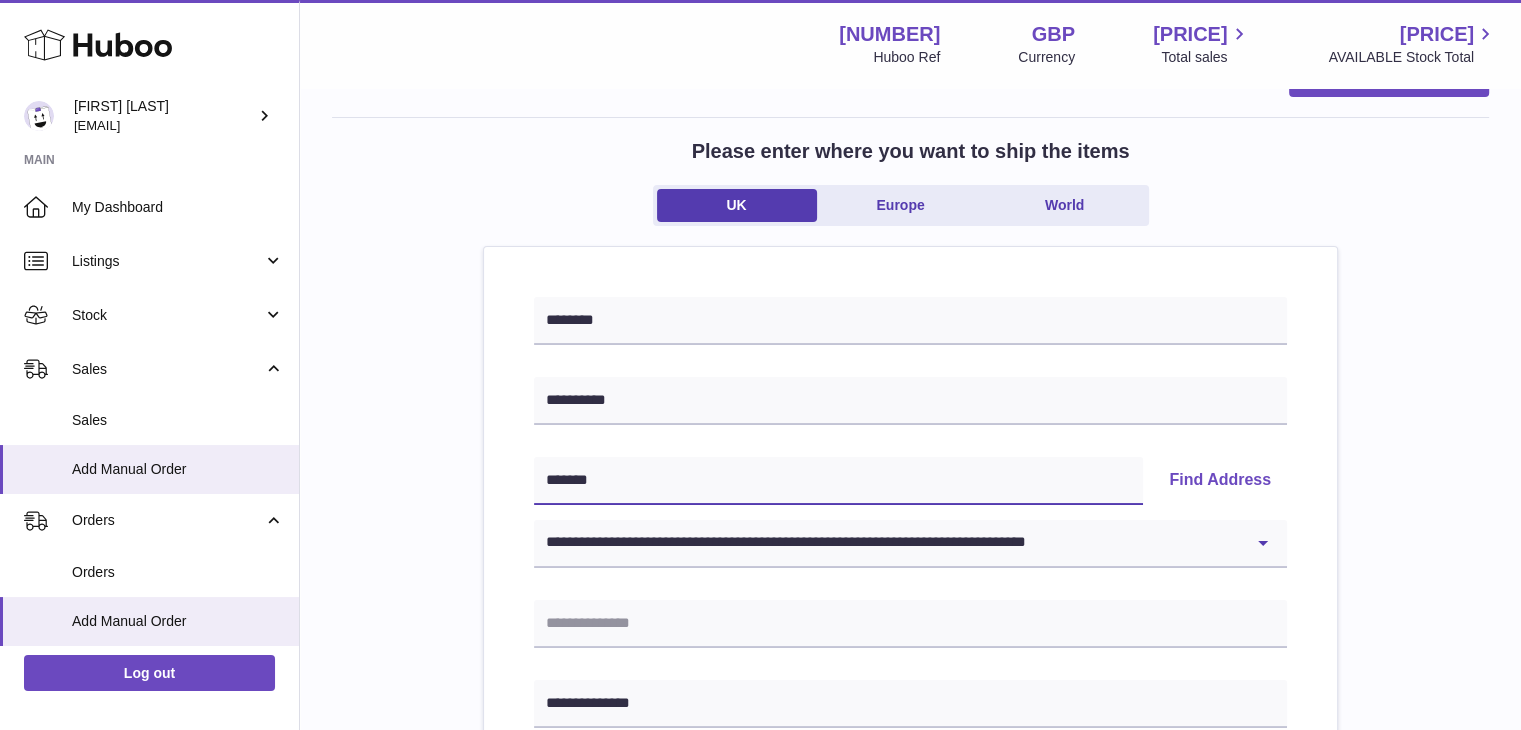 click on "*******" at bounding box center [838, 481] 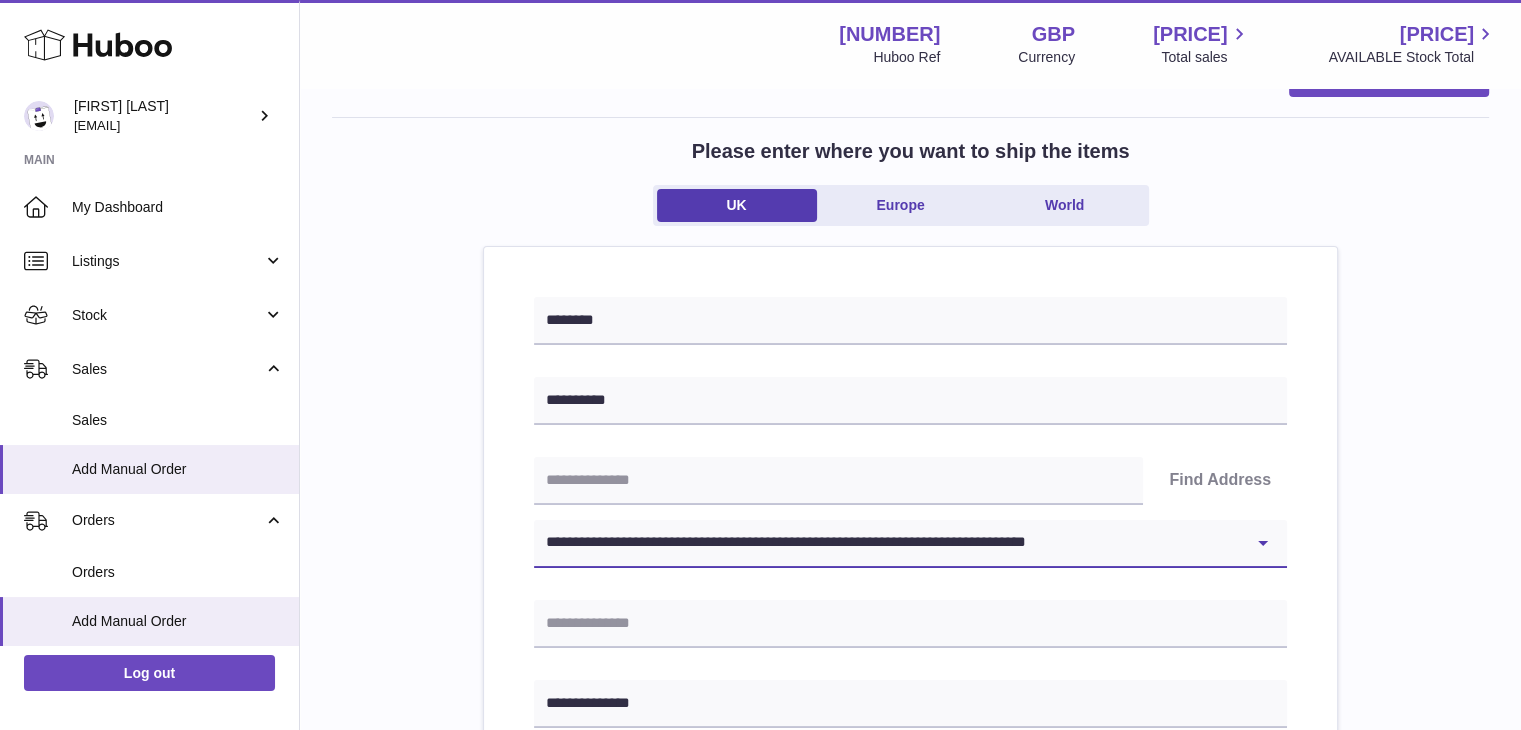 click on "**********" at bounding box center (910, 544) 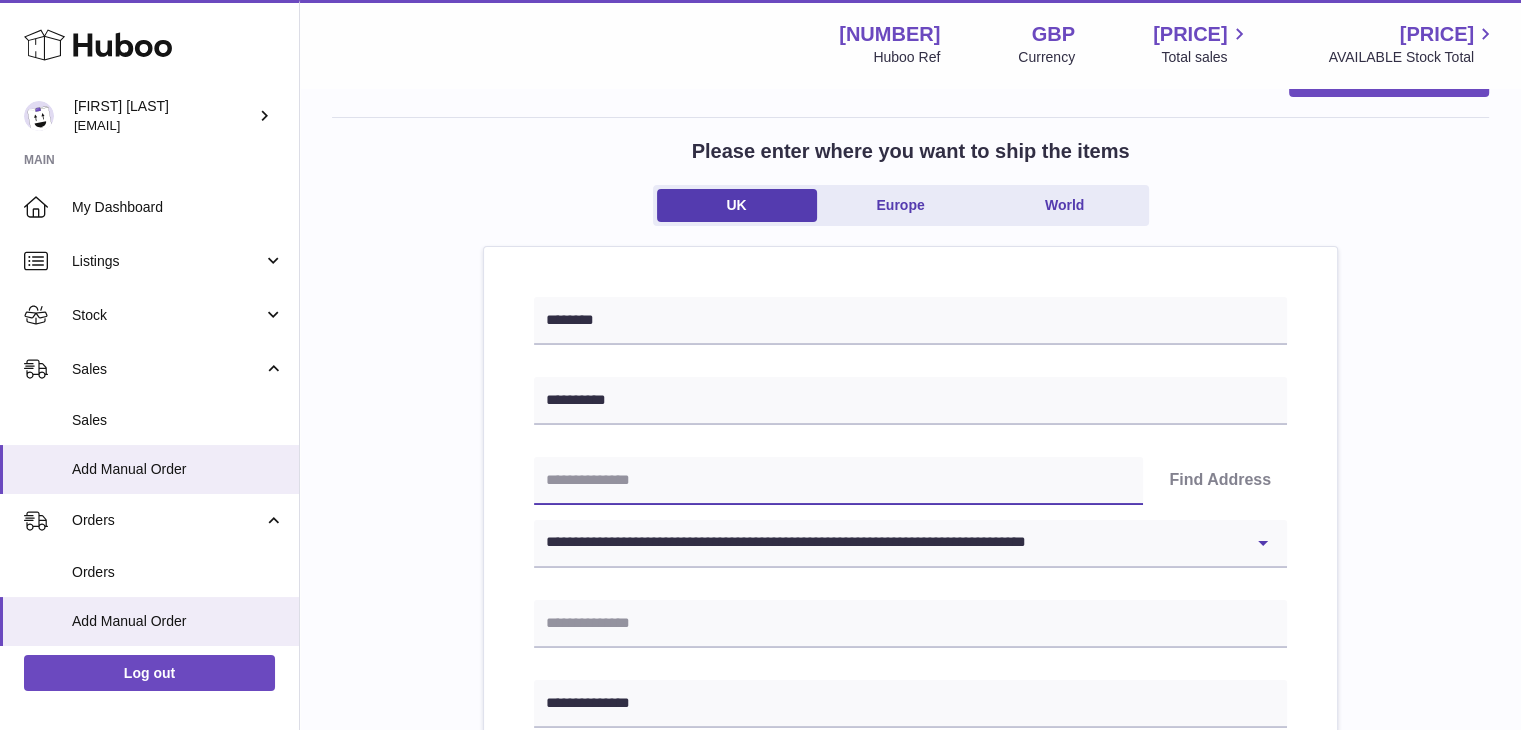 click at bounding box center (838, 481) 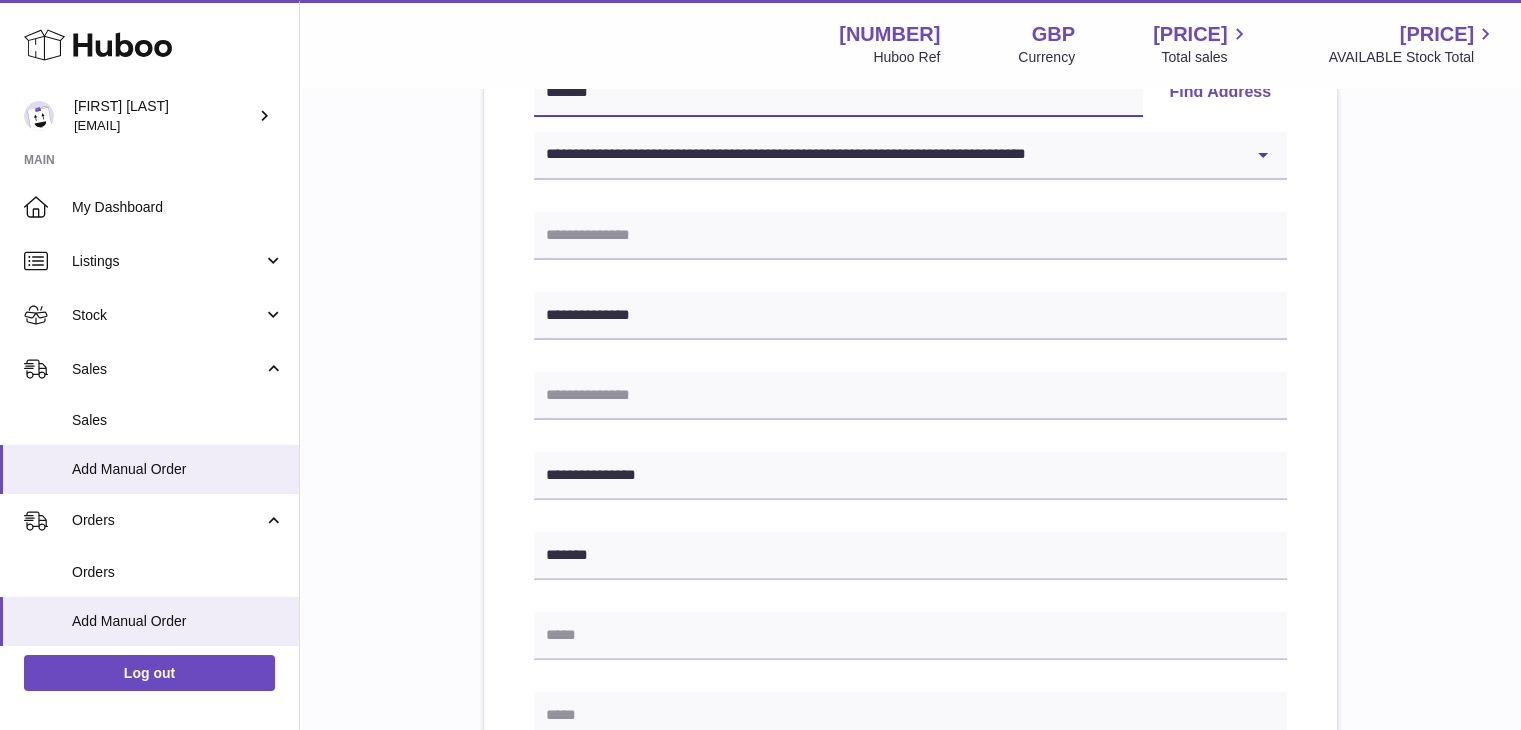 scroll, scrollTop: 475, scrollLeft: 0, axis: vertical 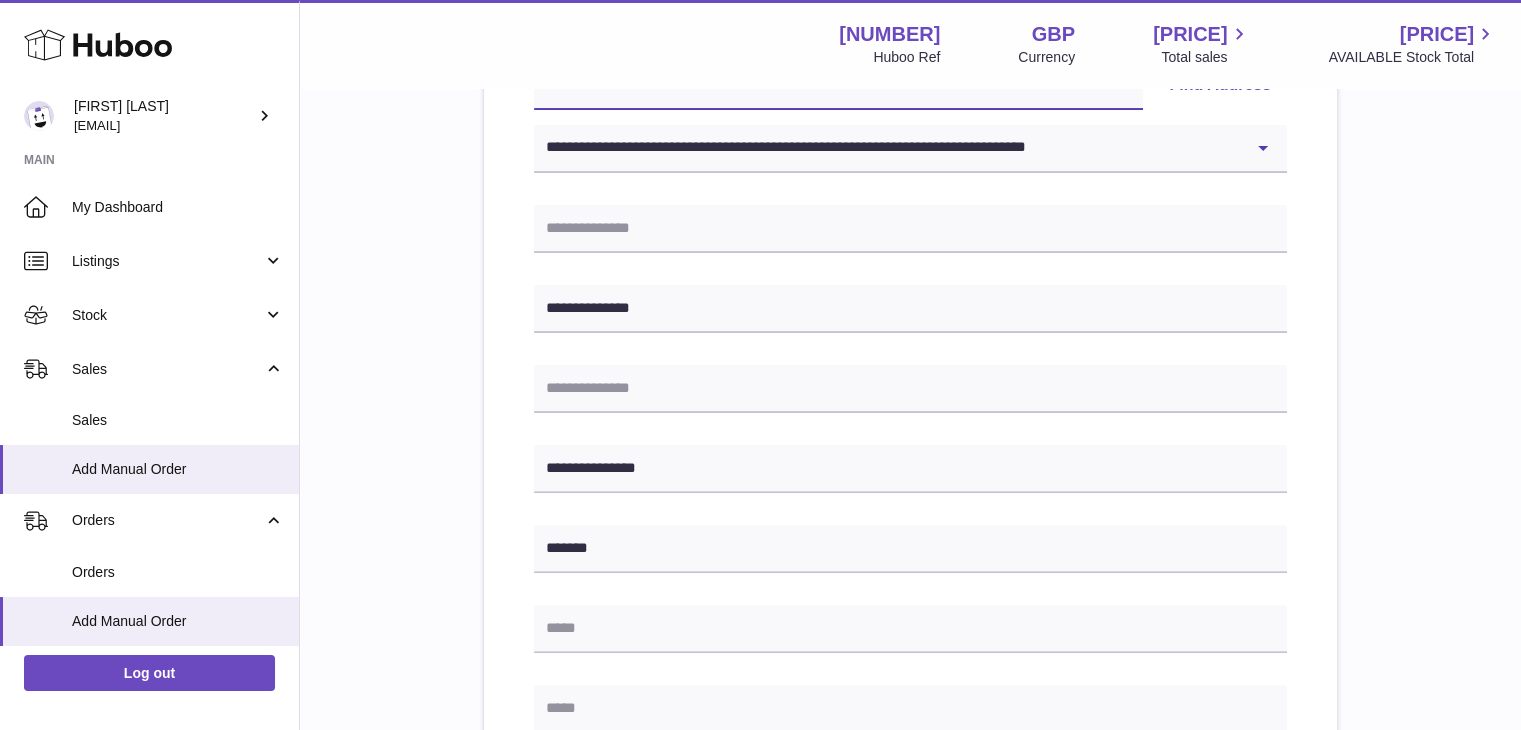 type on "*******" 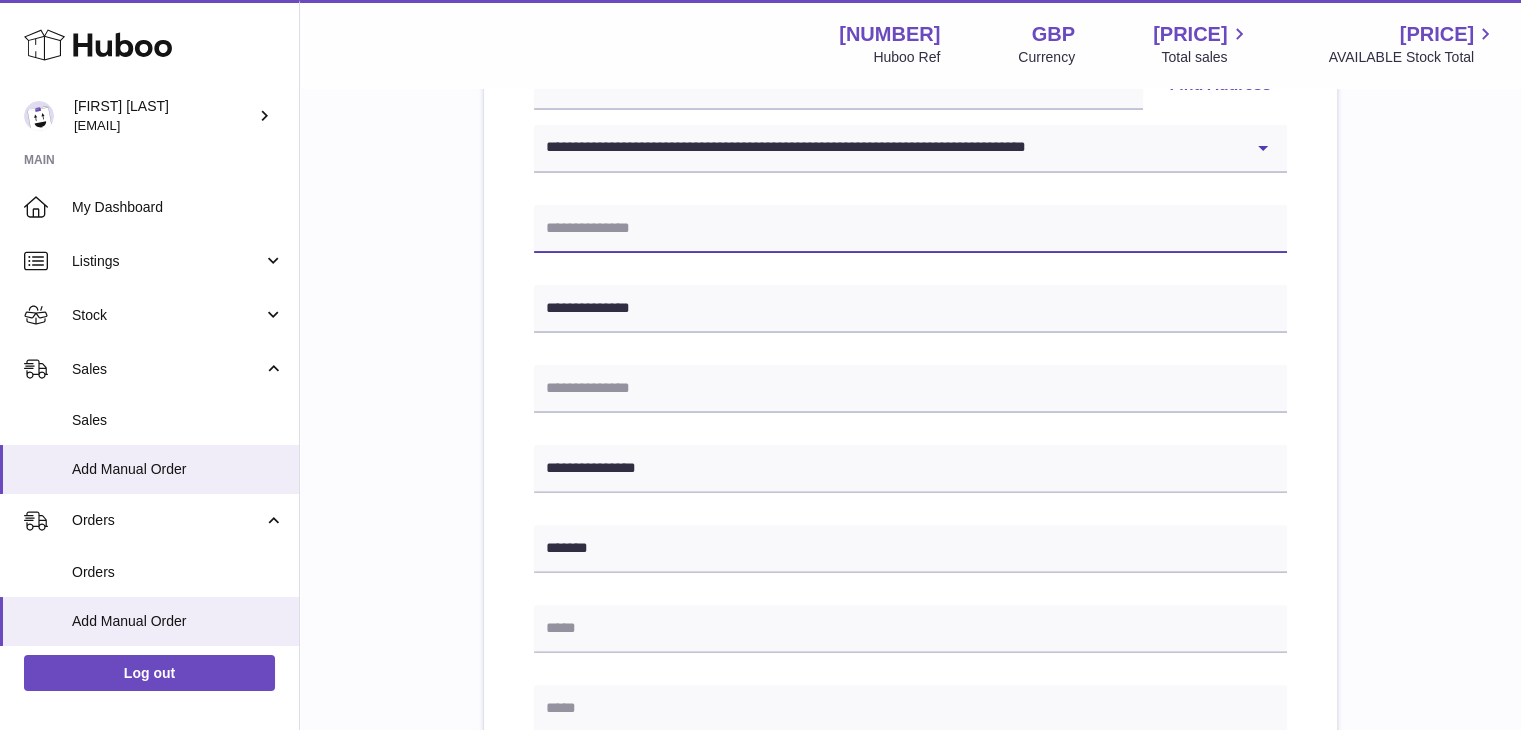click at bounding box center [910, 229] 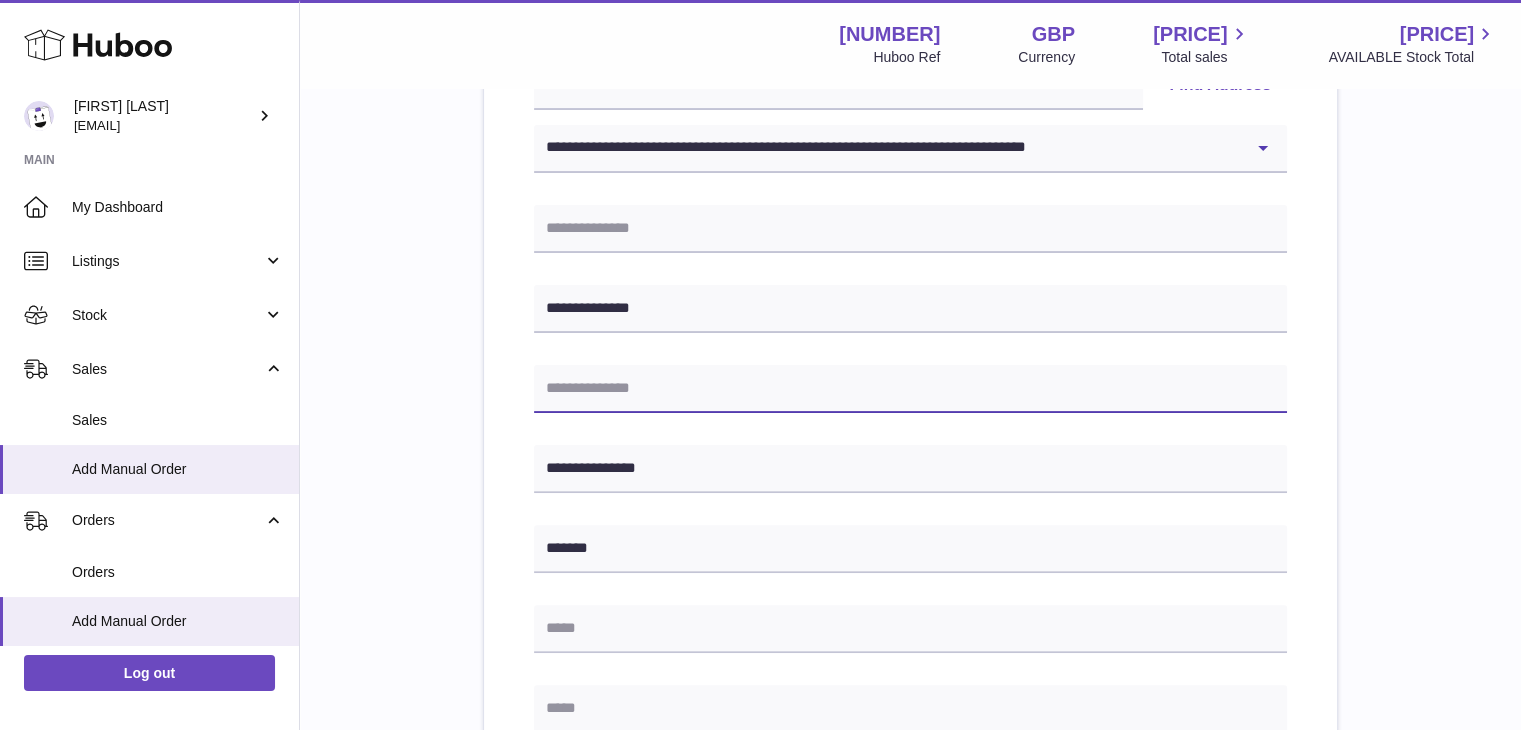 click at bounding box center (910, 389) 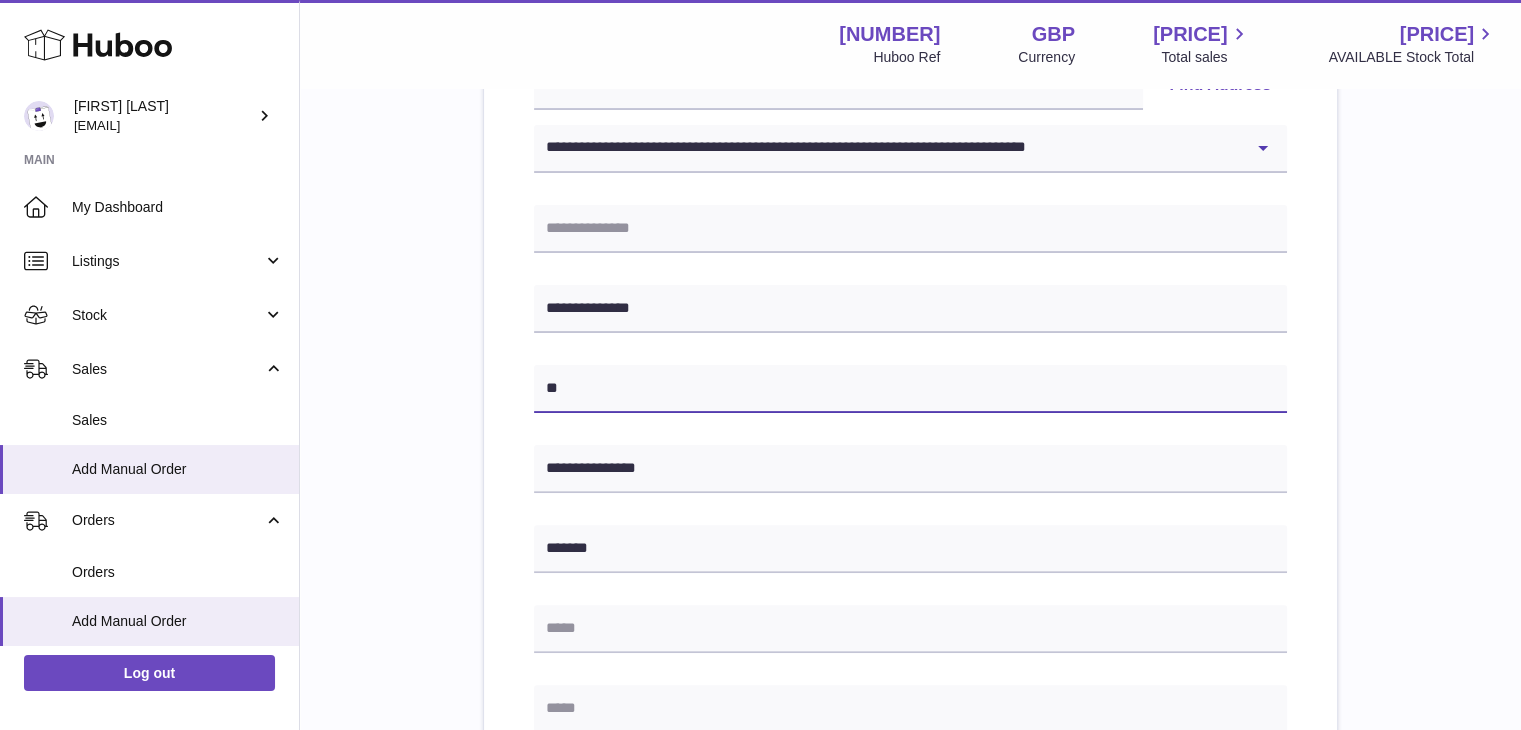 type on "*" 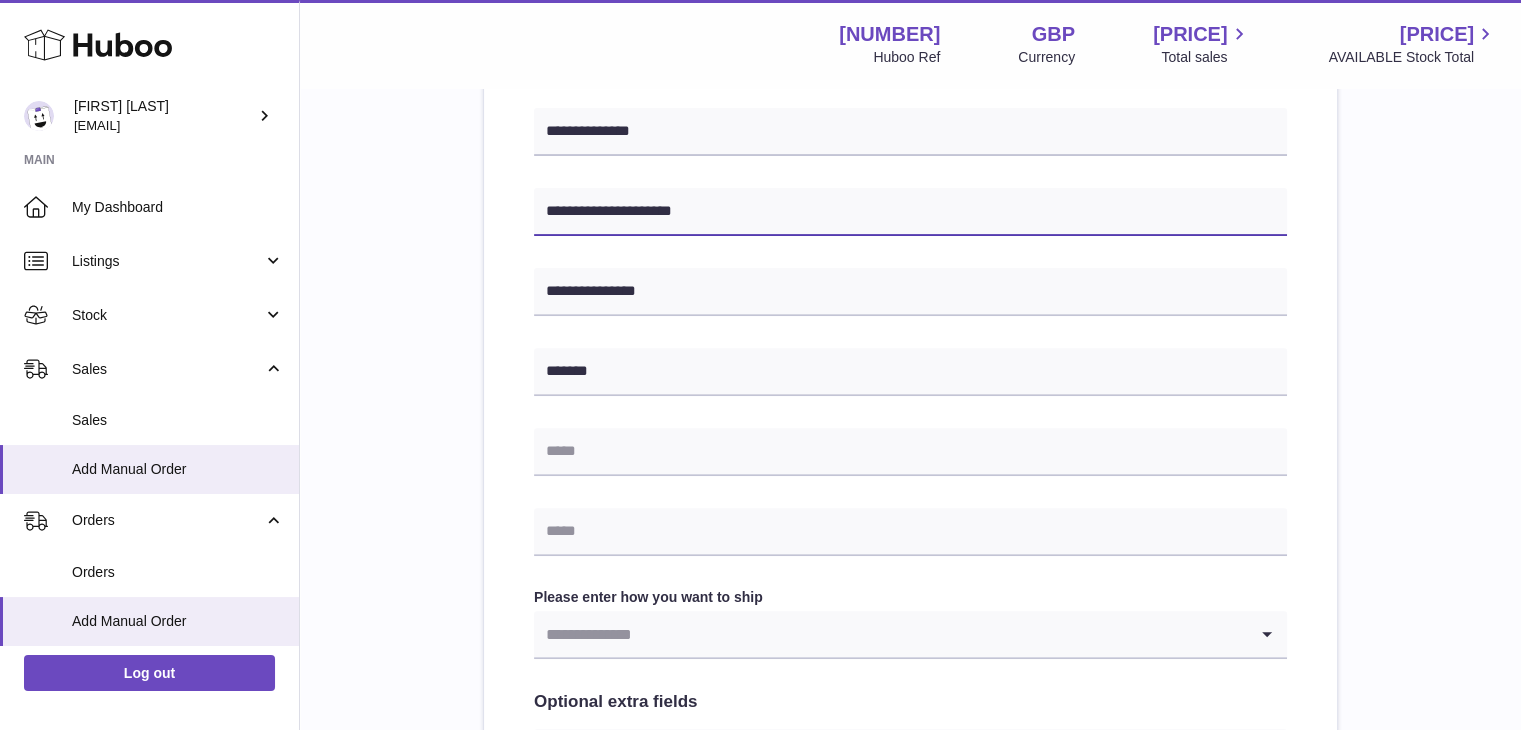 scroll, scrollTop: 654, scrollLeft: 0, axis: vertical 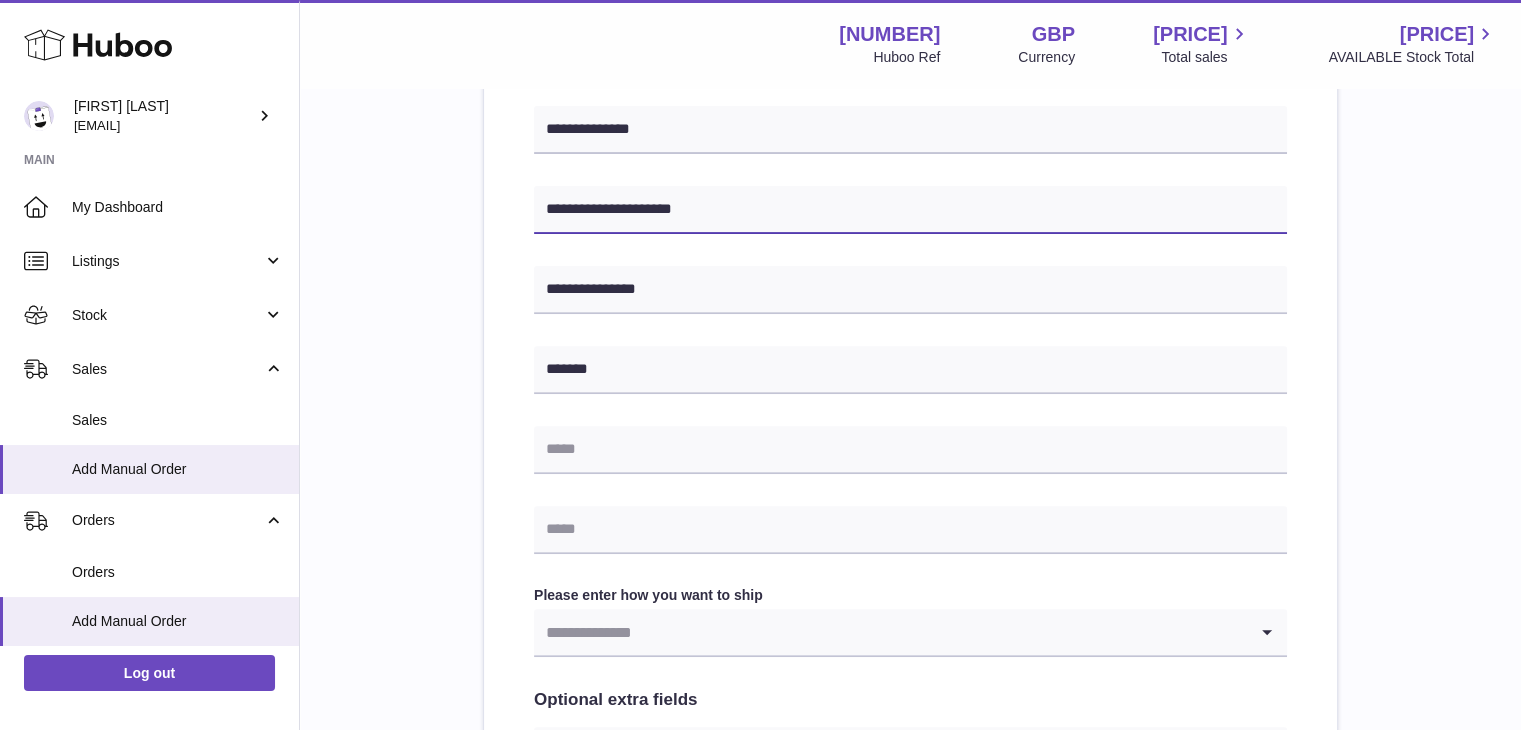 type on "**********" 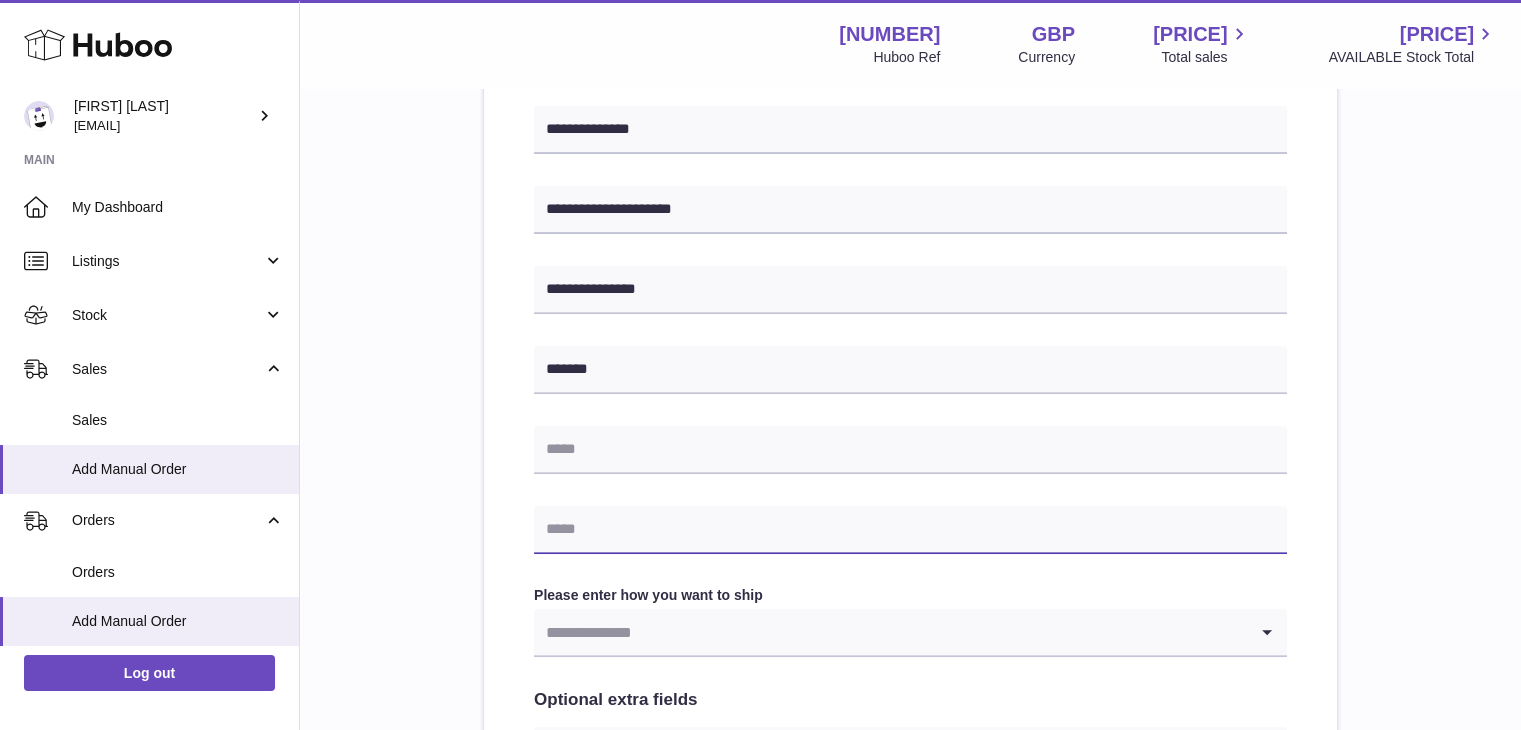 click at bounding box center (910, 530) 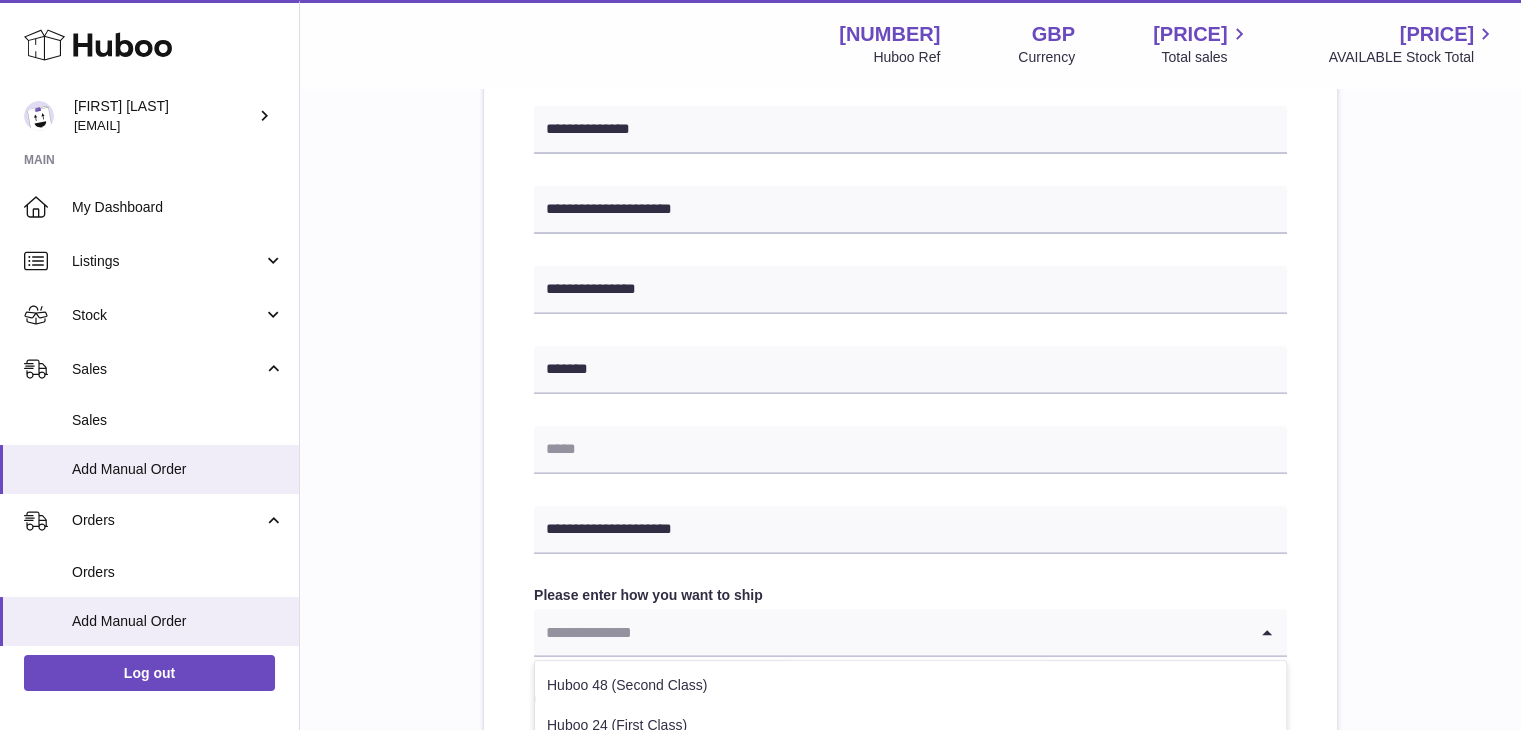 click at bounding box center (890, 632) 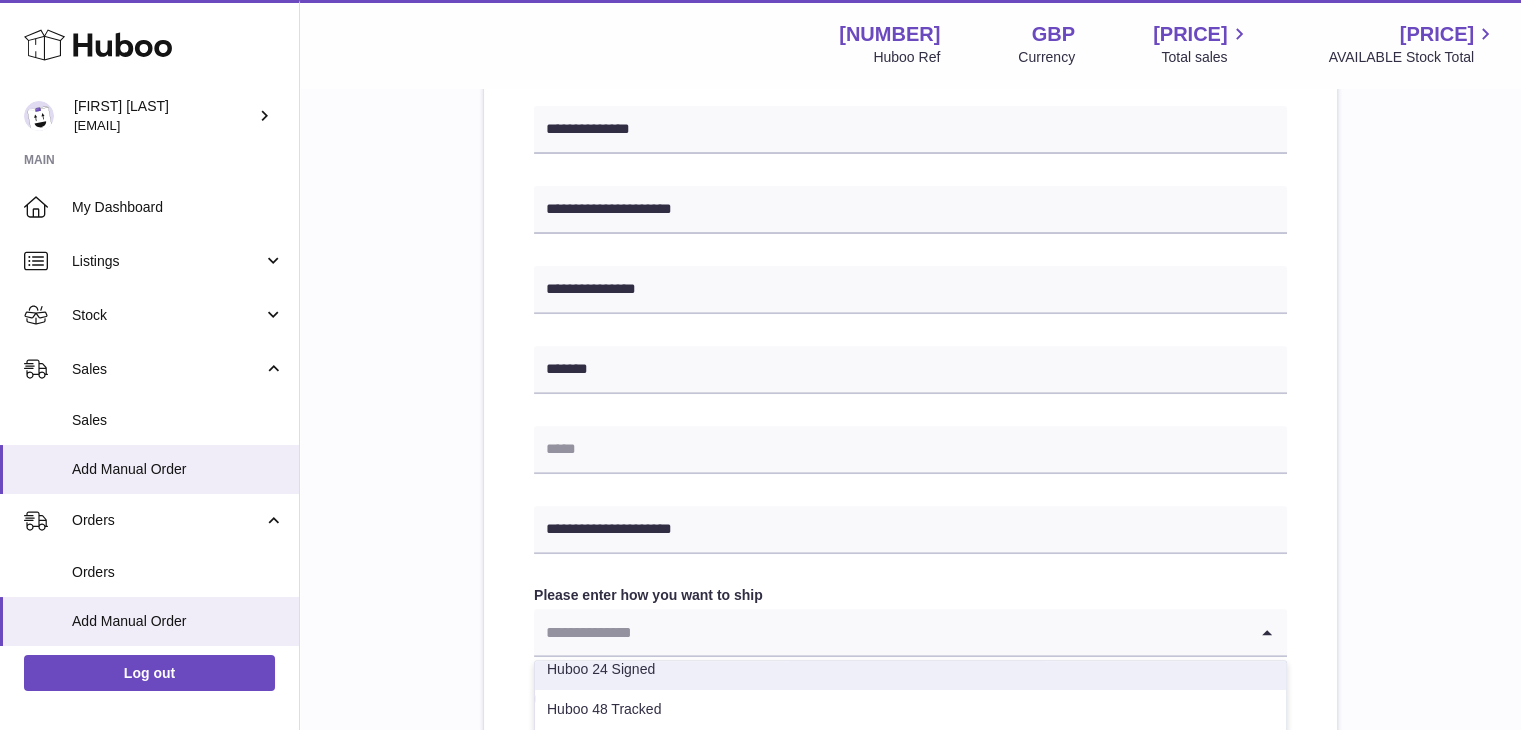 scroll, scrollTop: 124, scrollLeft: 0, axis: vertical 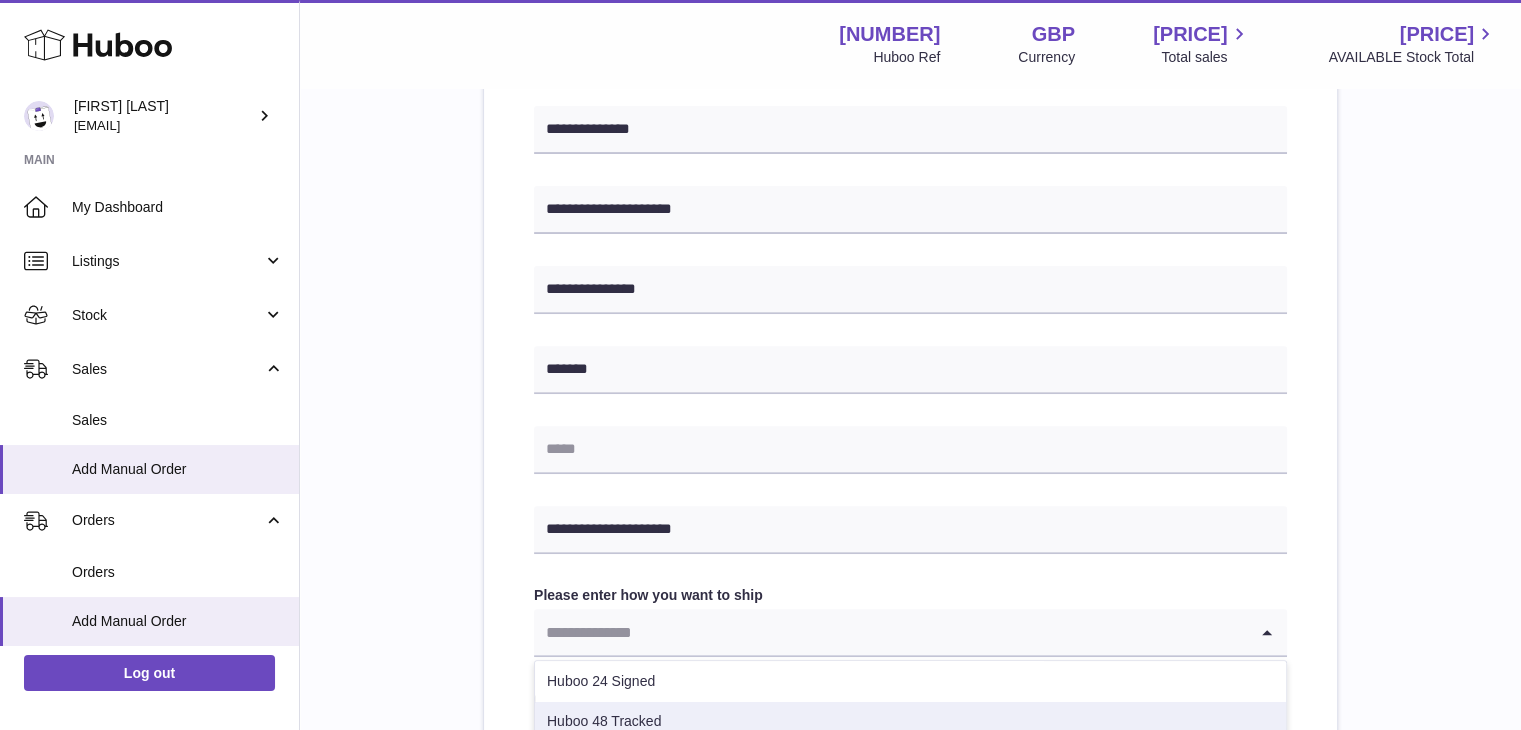 click on "Huboo 48 Tracked" at bounding box center (910, 722) 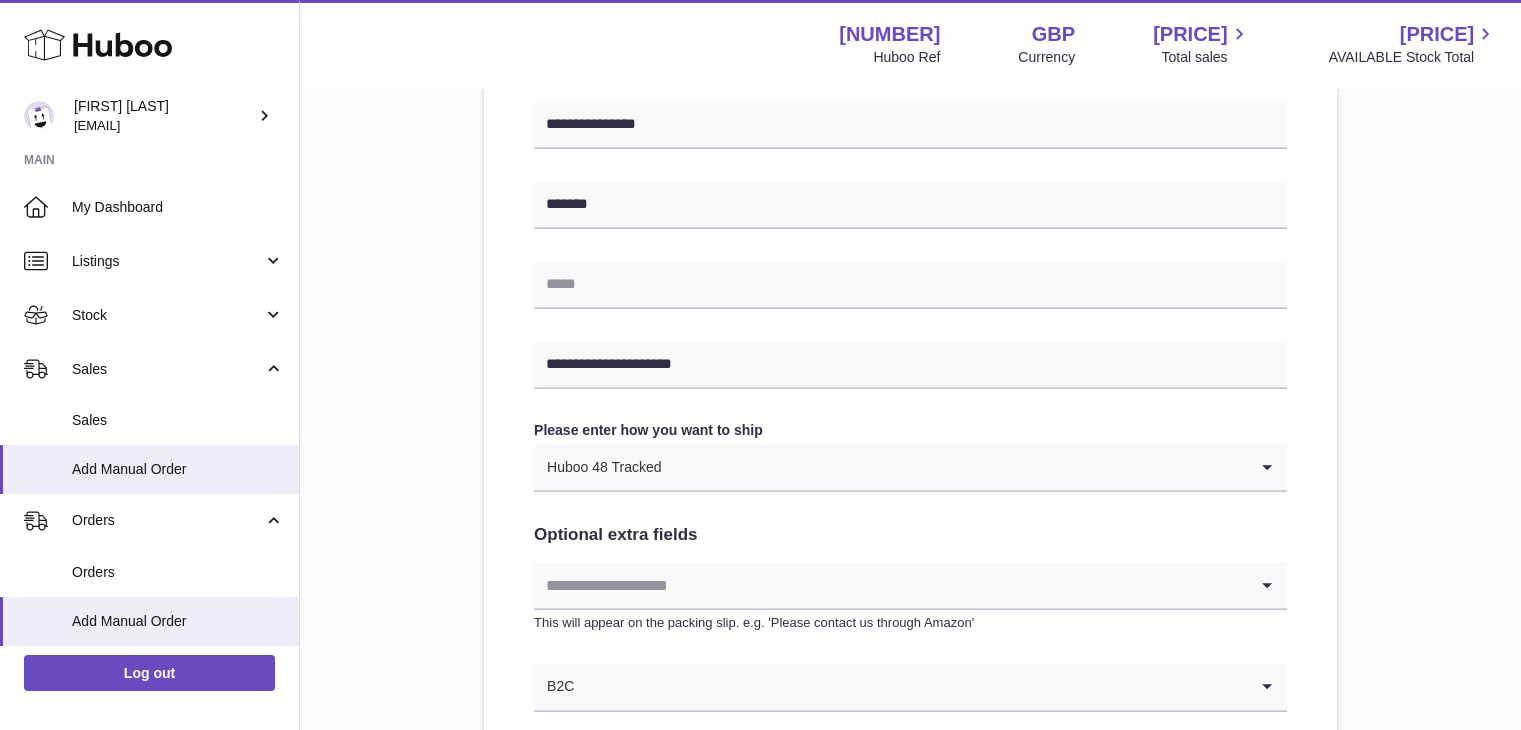 scroll, scrollTop: 884, scrollLeft: 0, axis: vertical 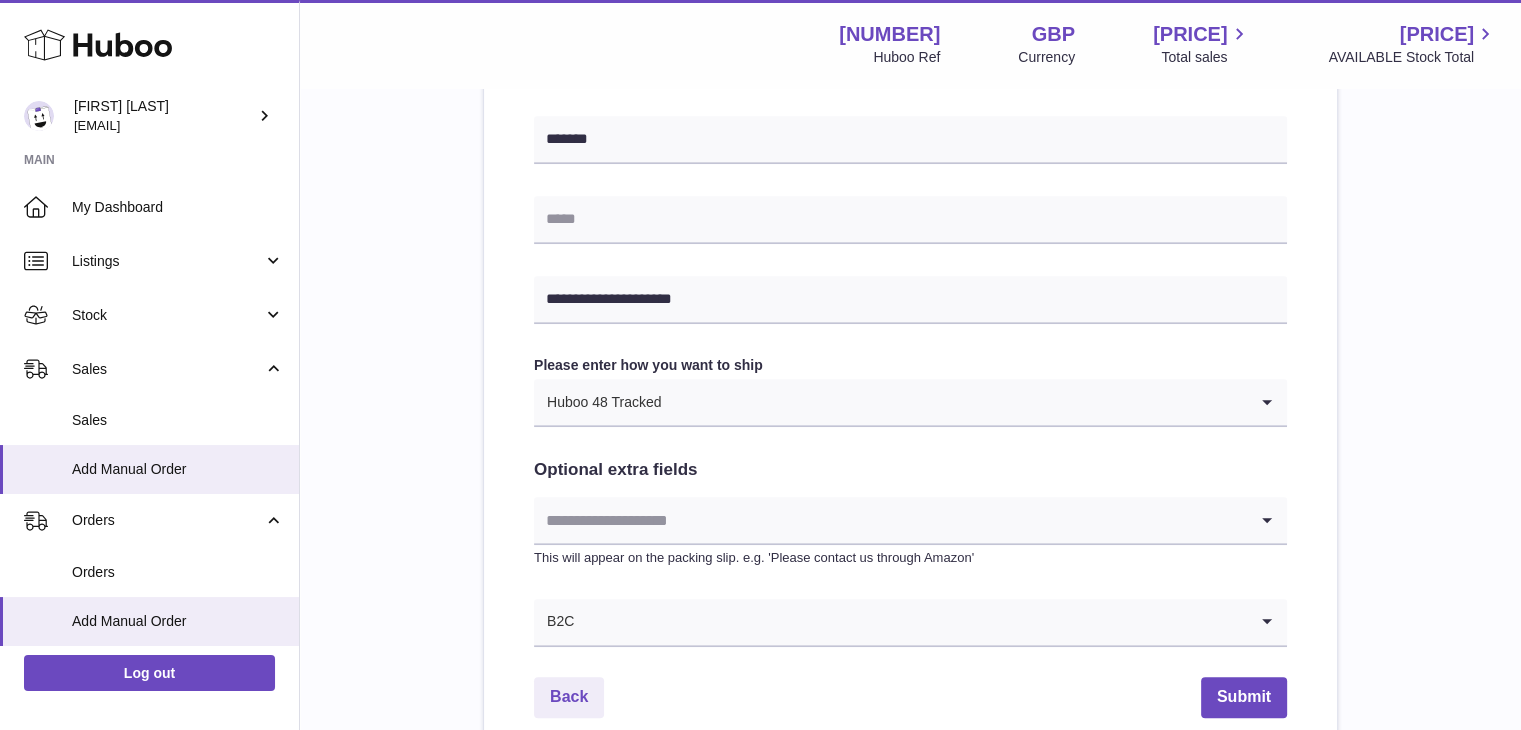 click on "Huboo 48 Tracked" at bounding box center (890, 402) 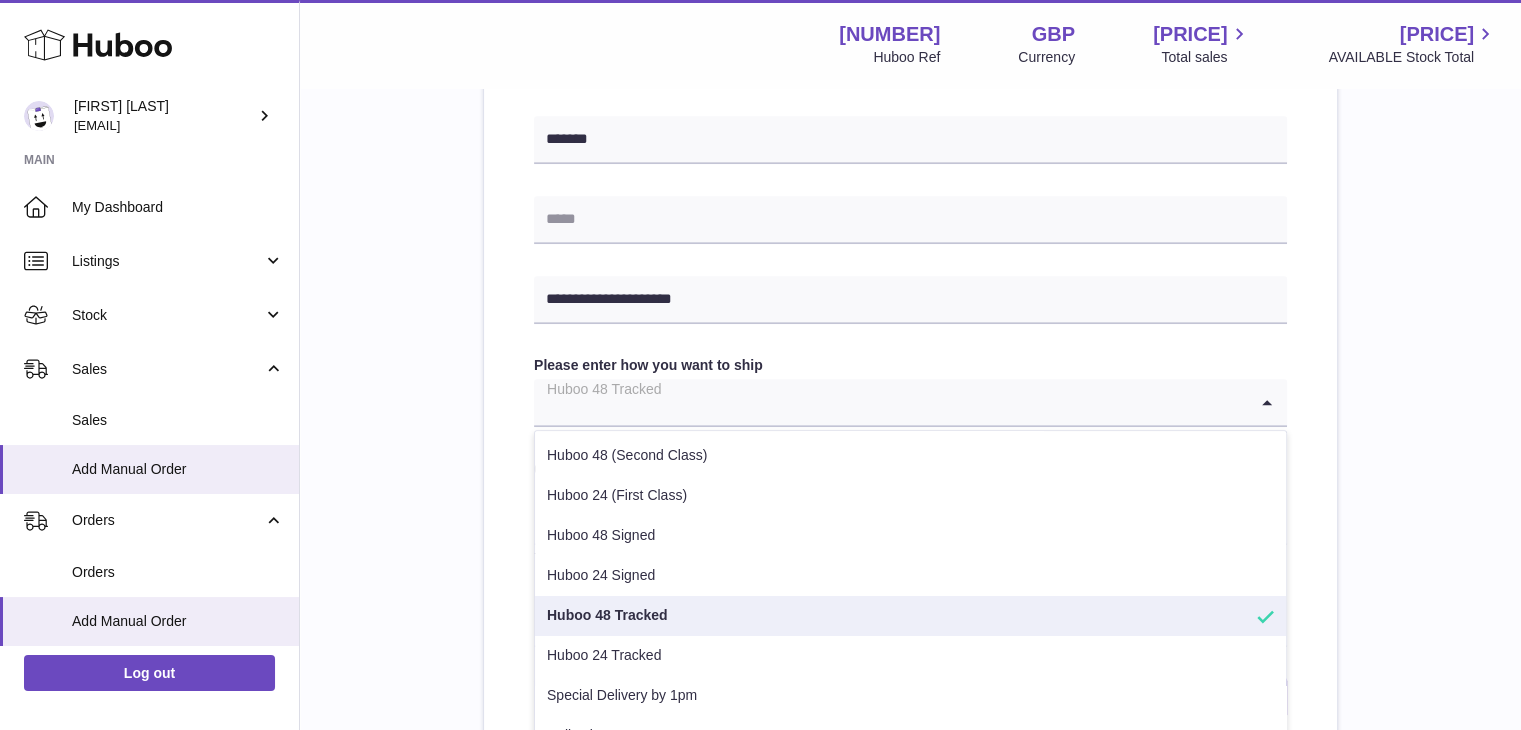 click on "Huboo 48 Tracked" at bounding box center (910, 616) 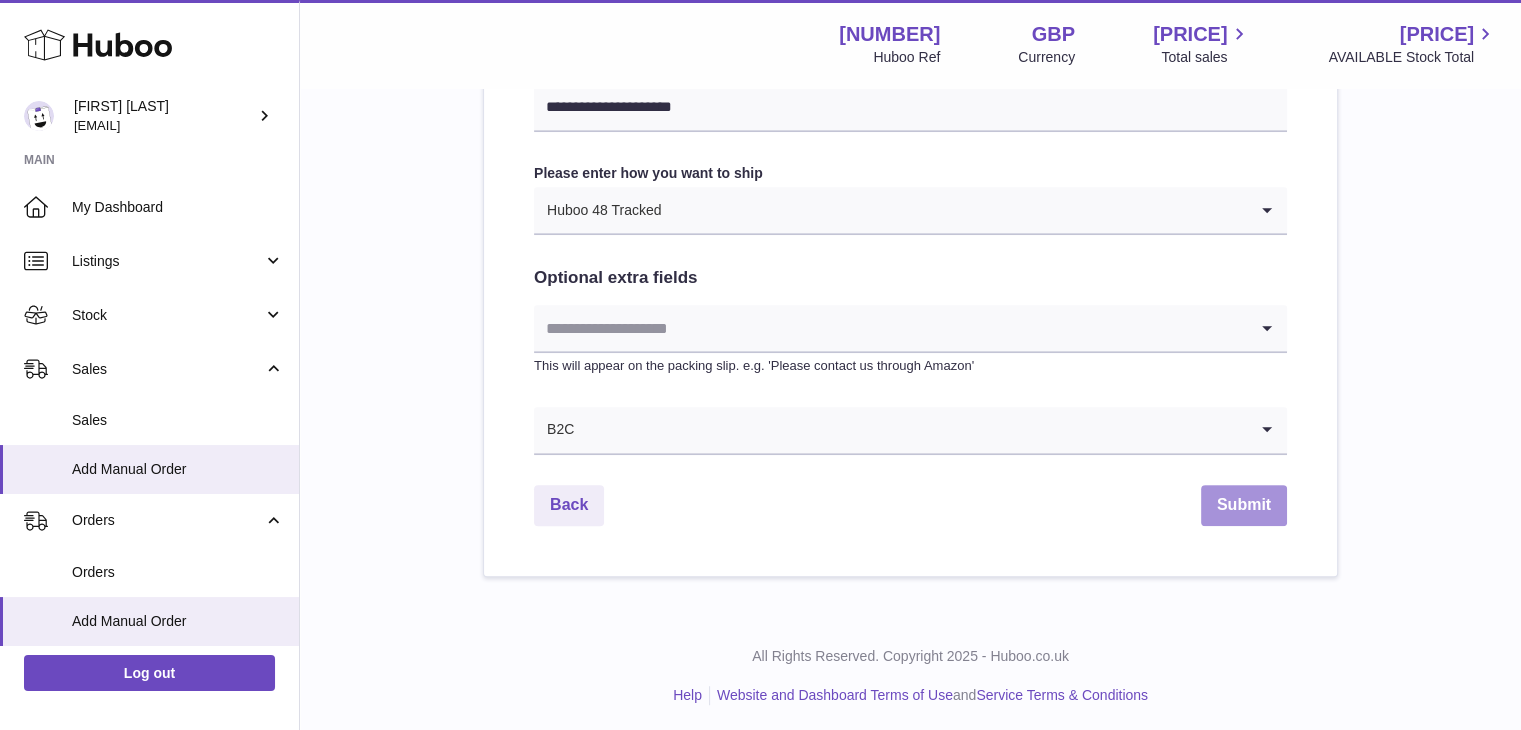 click on "Submit" at bounding box center [1244, 505] 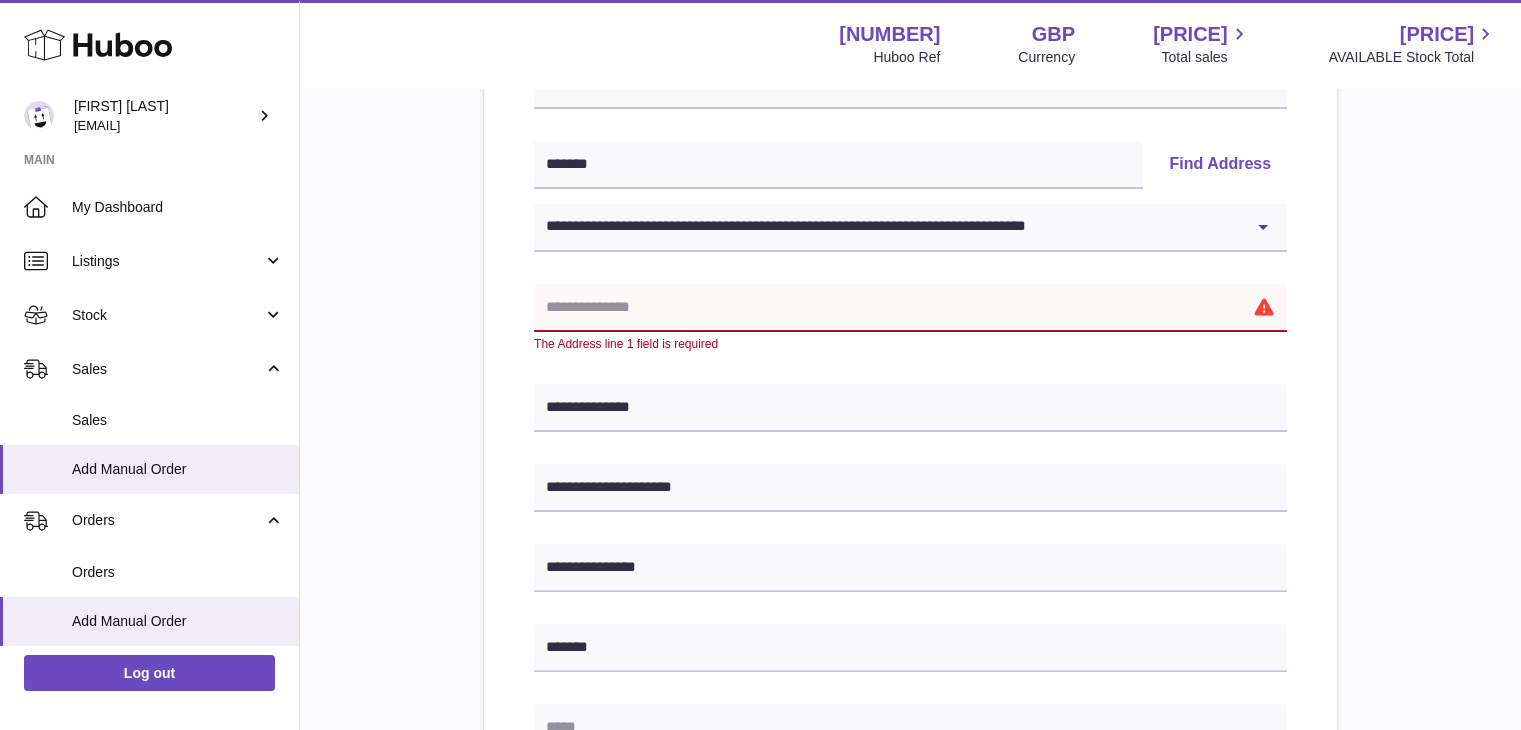 scroll, scrollTop: 394, scrollLeft: 0, axis: vertical 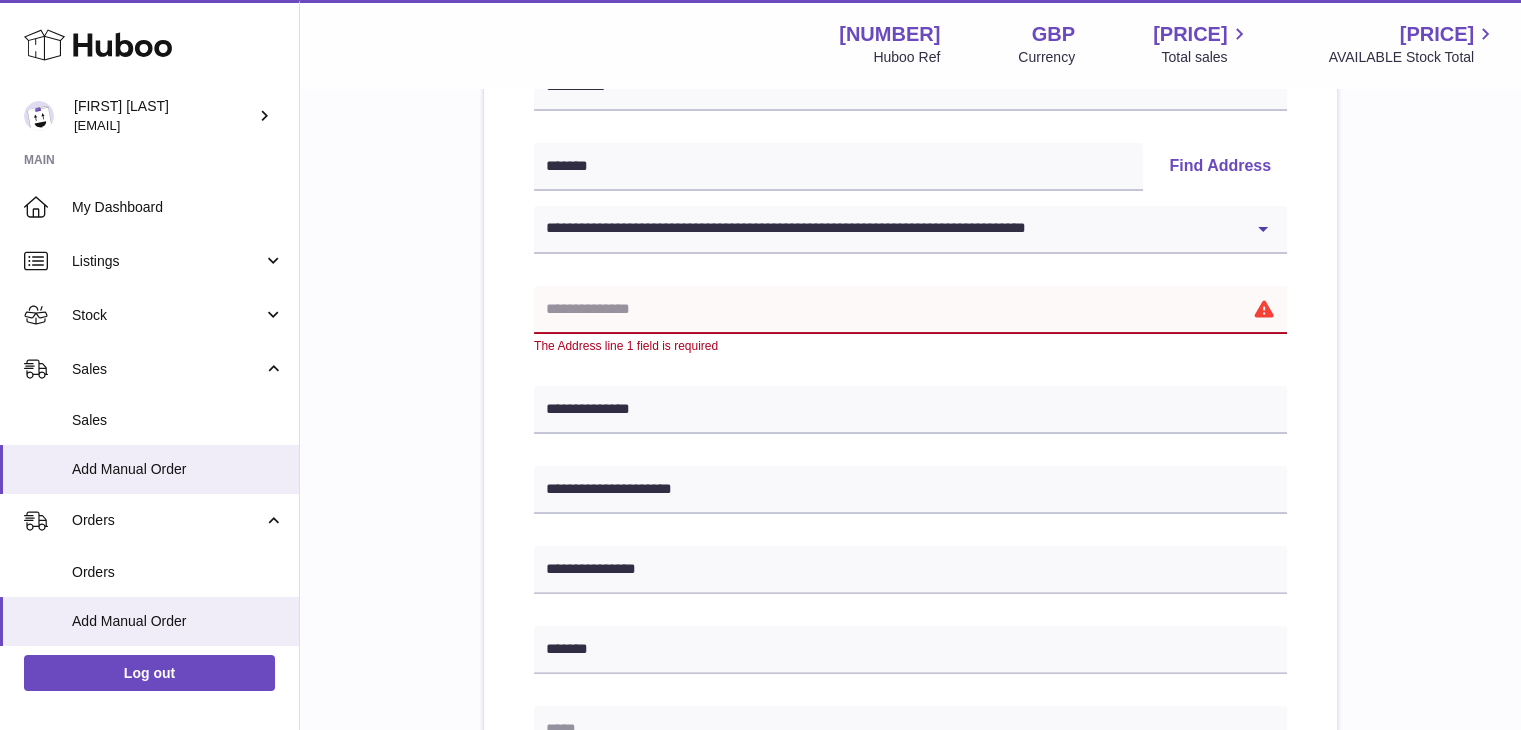 click at bounding box center [910, 310] 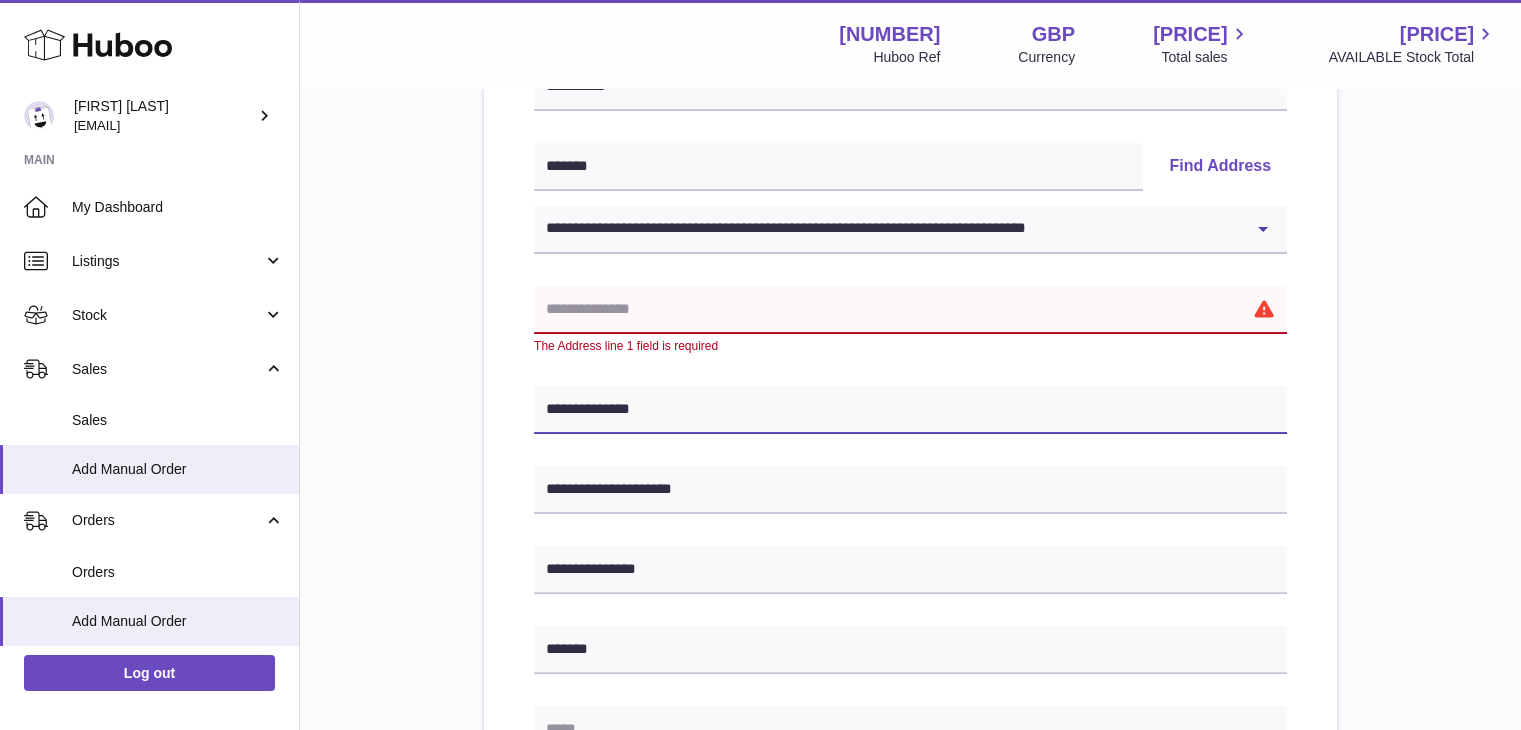 click on "**********" at bounding box center [910, 410] 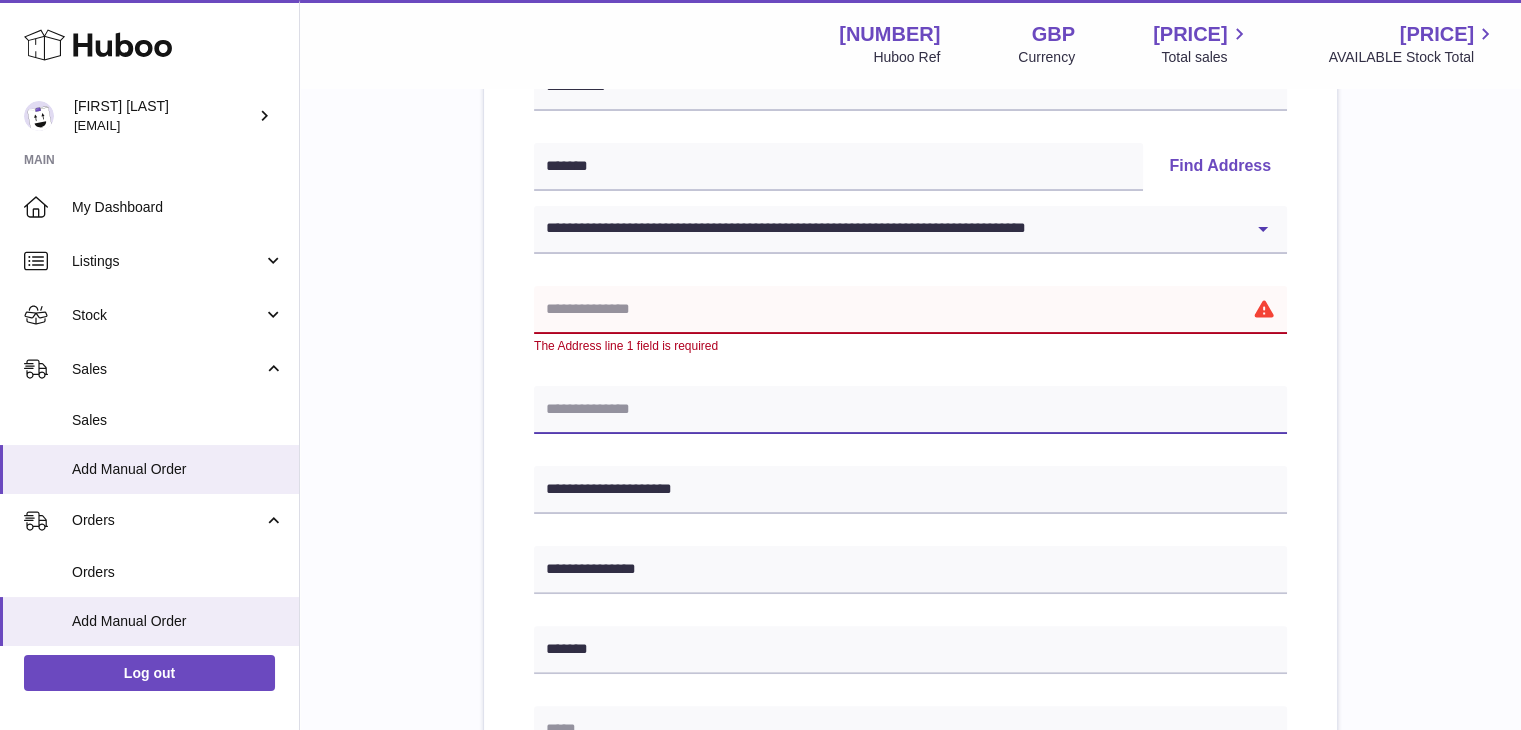 type 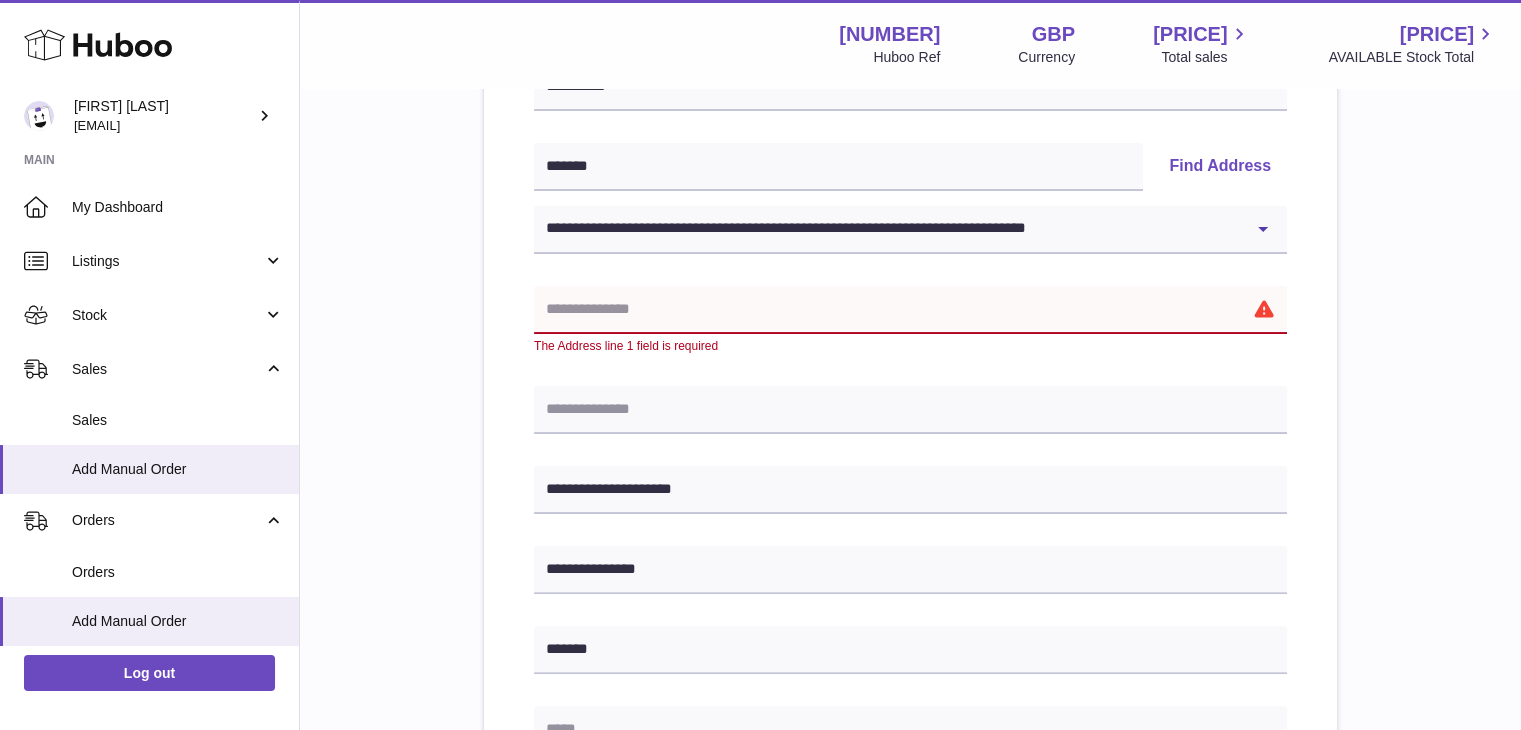 click at bounding box center (910, 310) 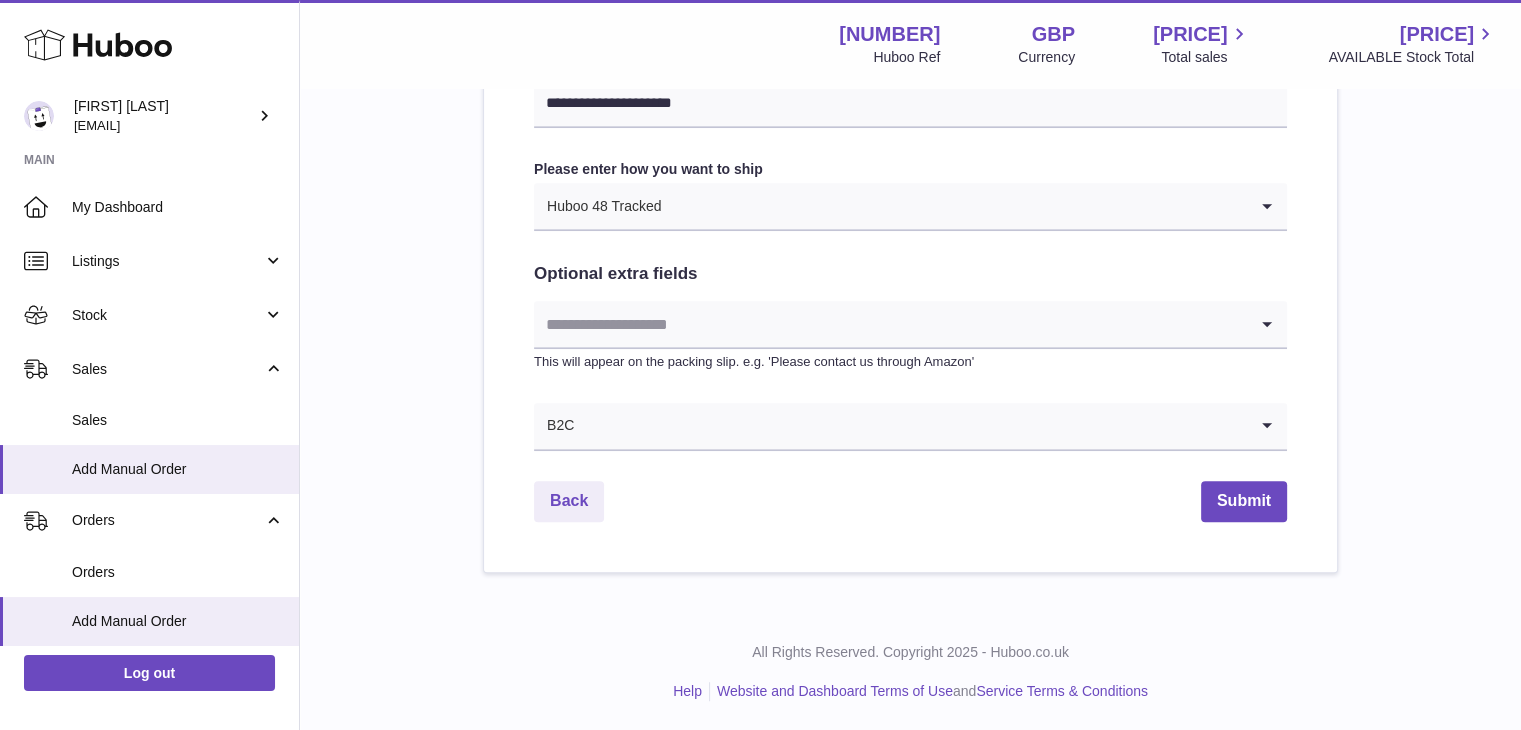 scroll, scrollTop: 1080, scrollLeft: 0, axis: vertical 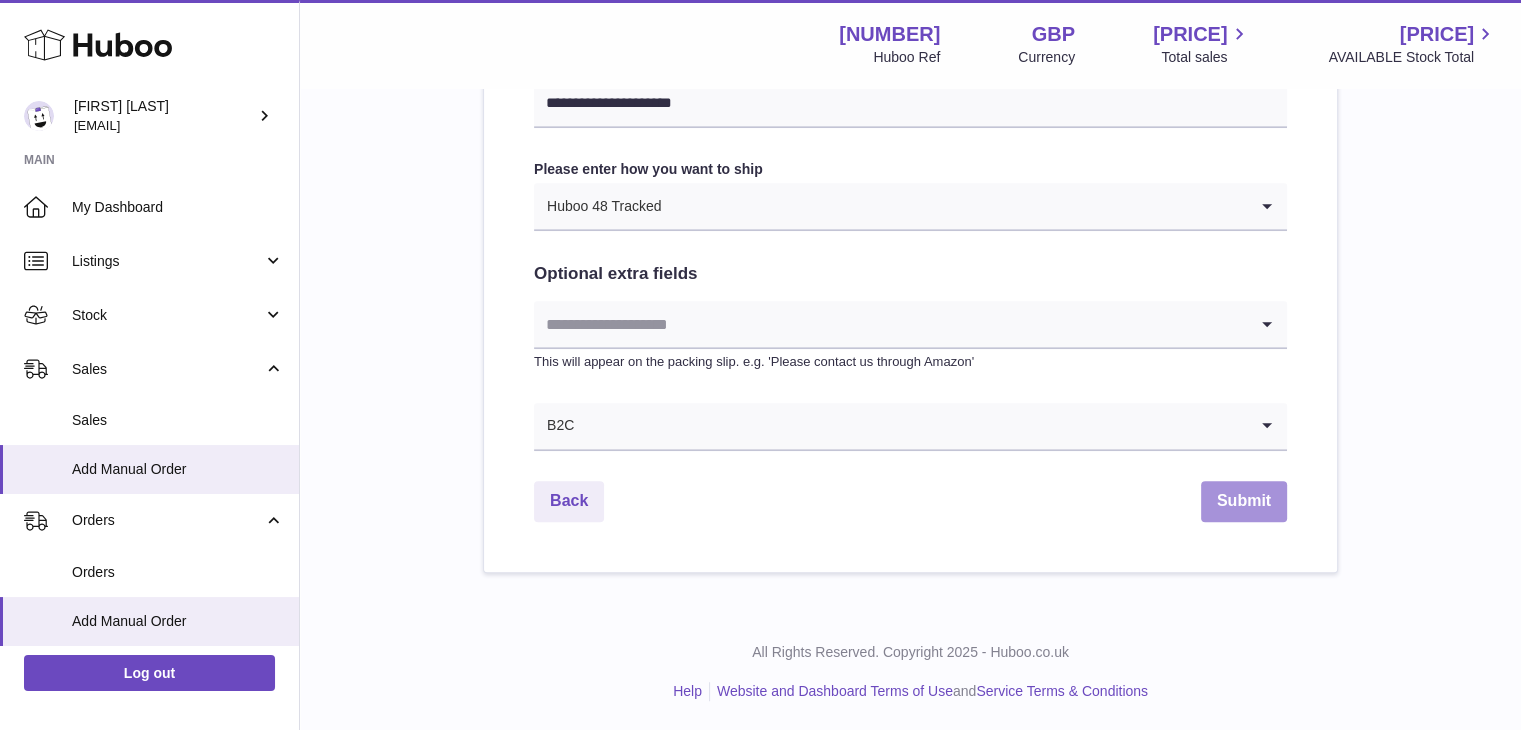 type on "**********" 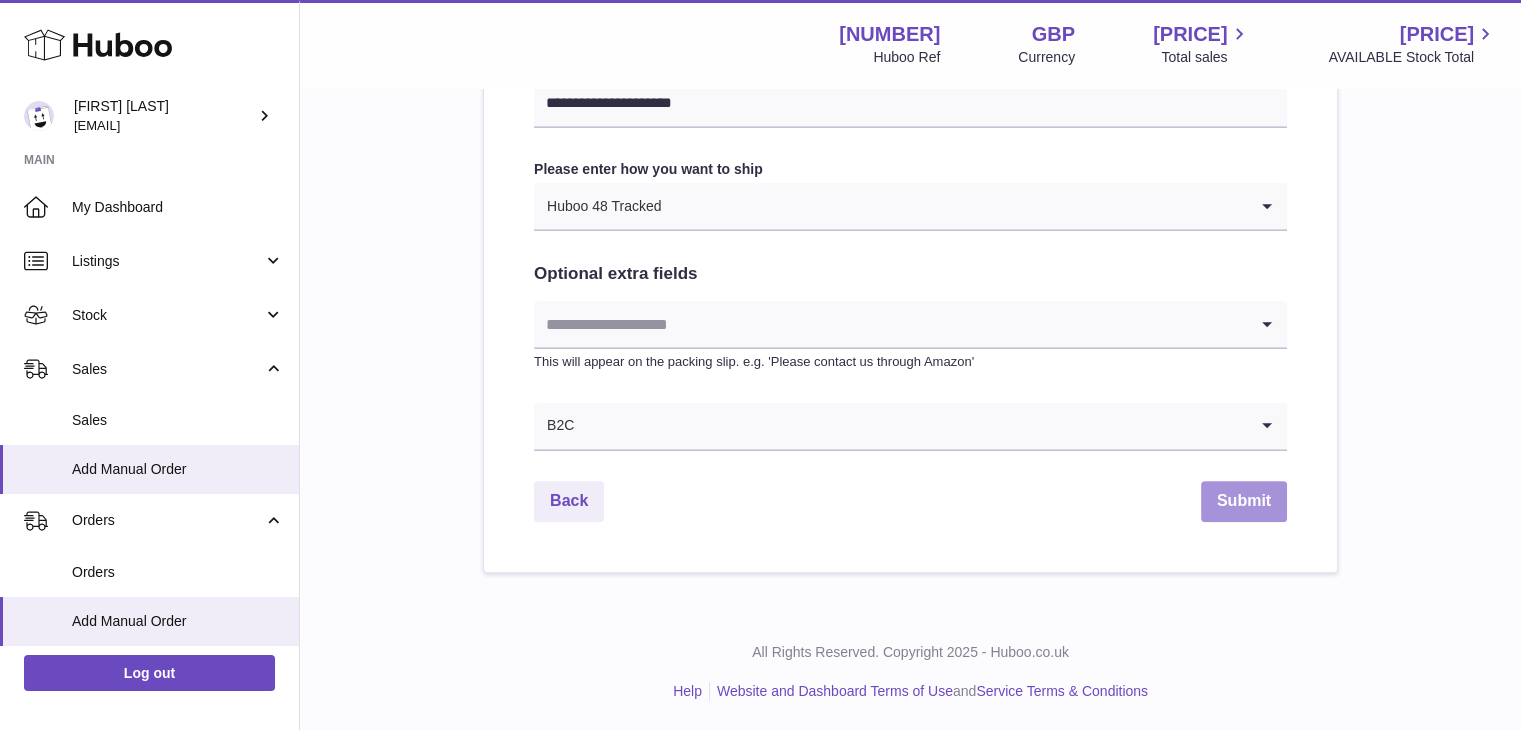 click on "Submit" at bounding box center [1244, 501] 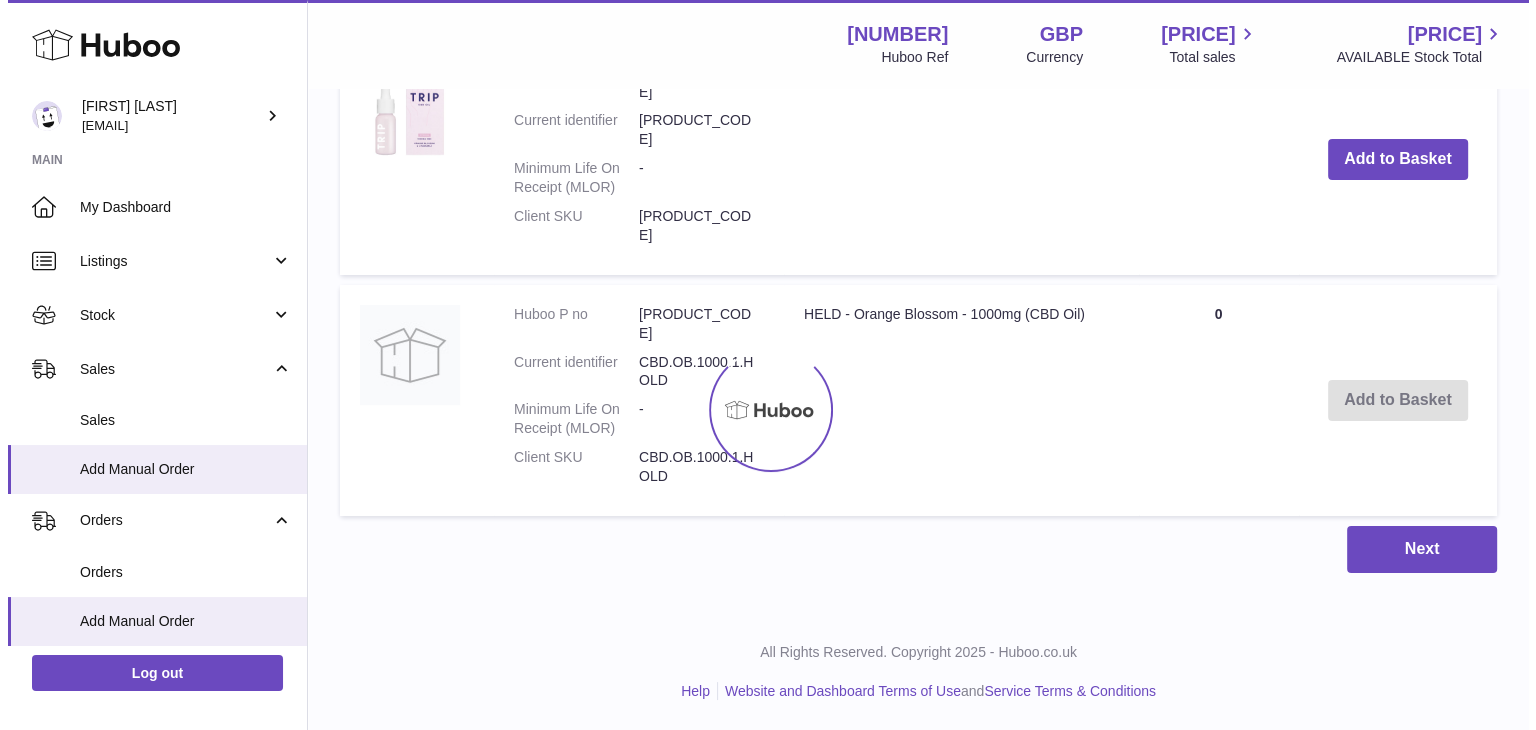 scroll, scrollTop: 0, scrollLeft: 0, axis: both 